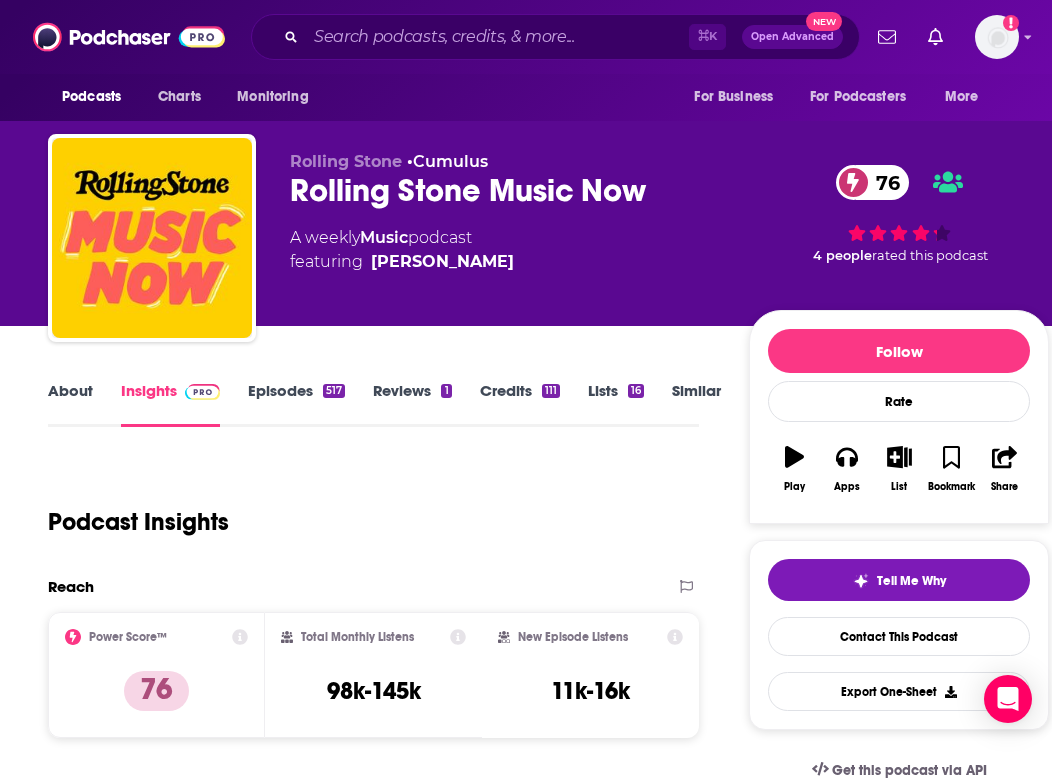 scroll, scrollTop: 1821, scrollLeft: 0, axis: vertical 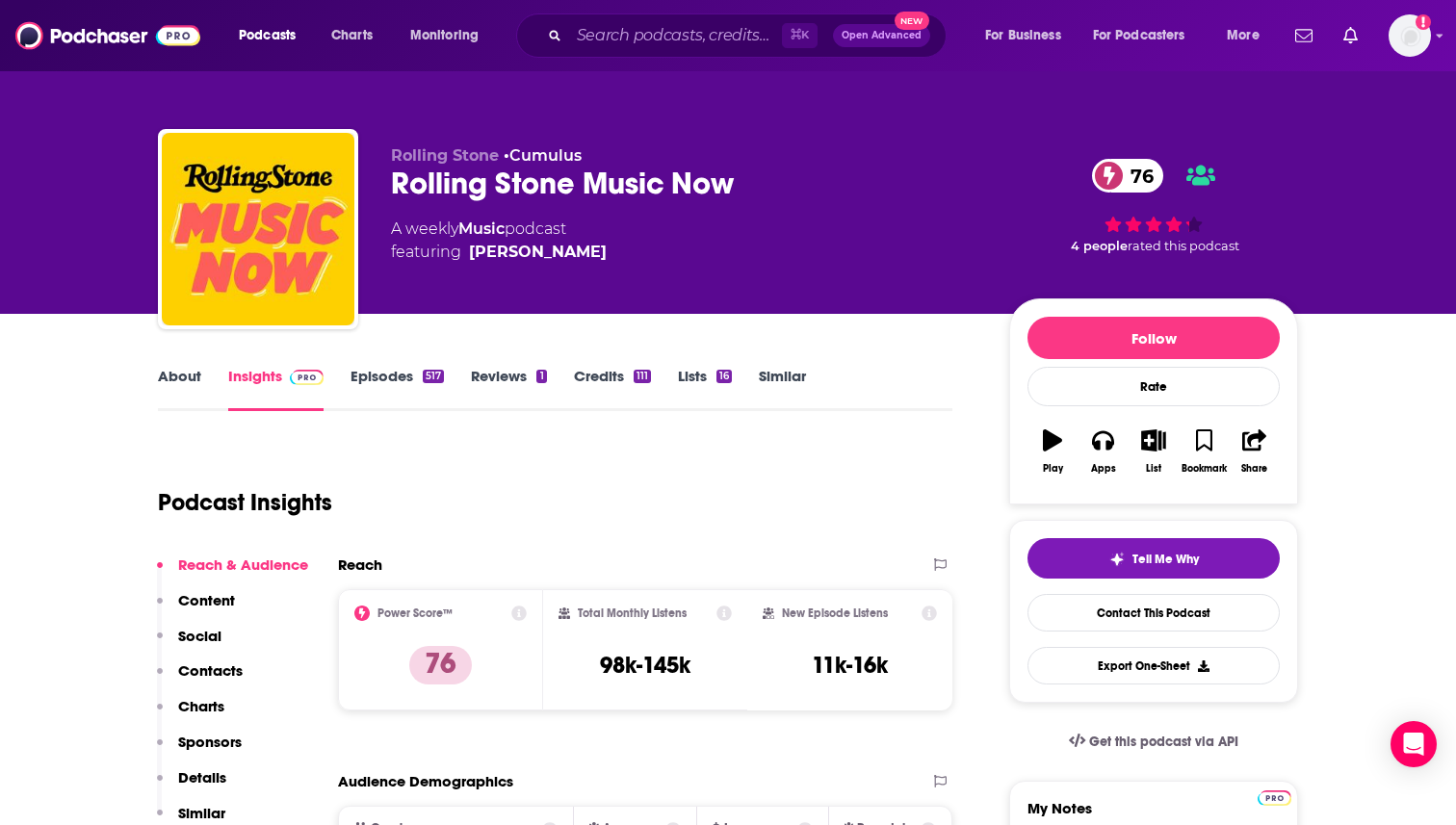 click on "Similar" at bounding box center [782, 389] 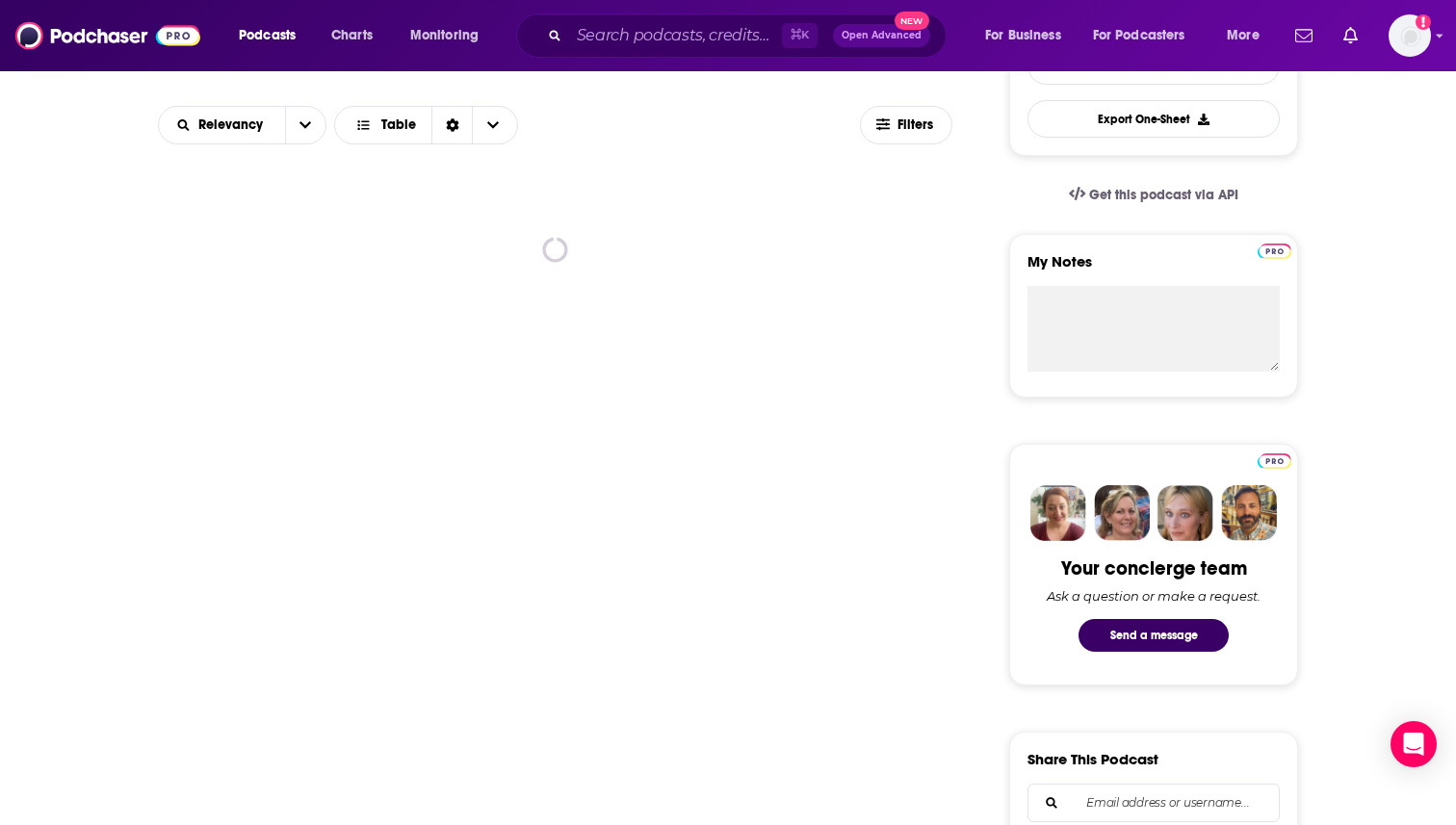 scroll, scrollTop: 539, scrollLeft: 0, axis: vertical 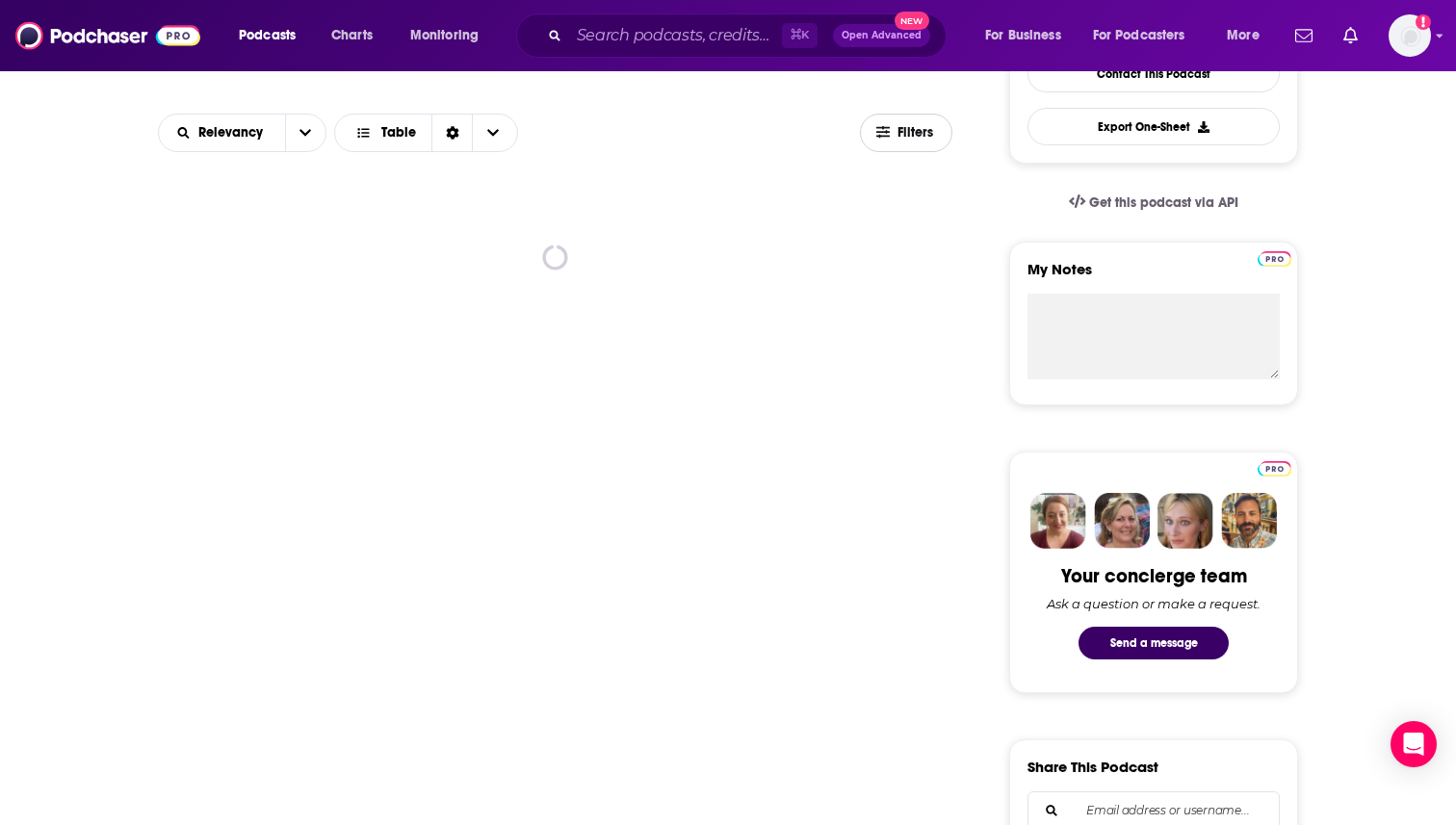 click on "Filters" at bounding box center [917, 133] 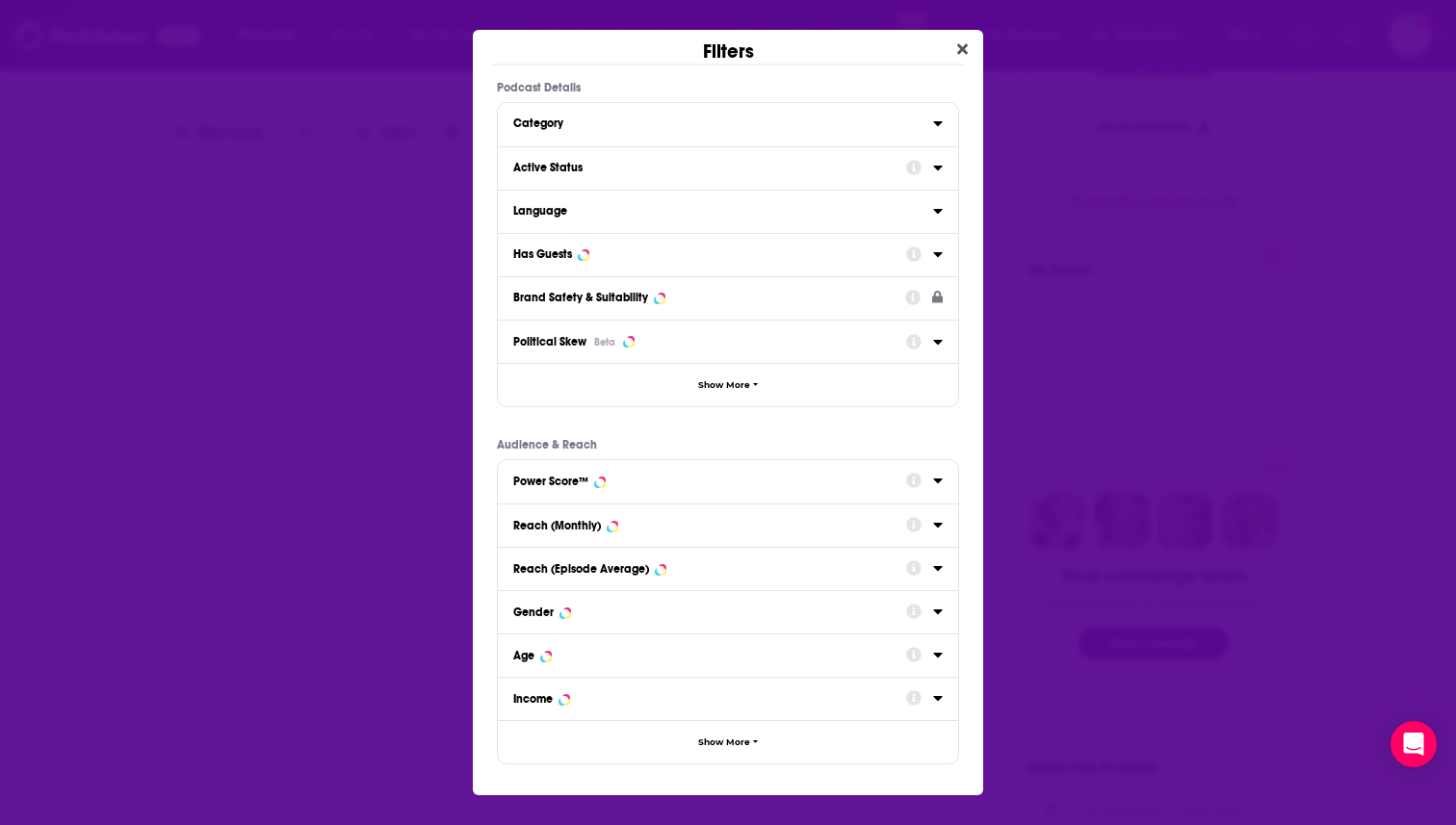 click on "Active Status" at bounding box center (710, 167) 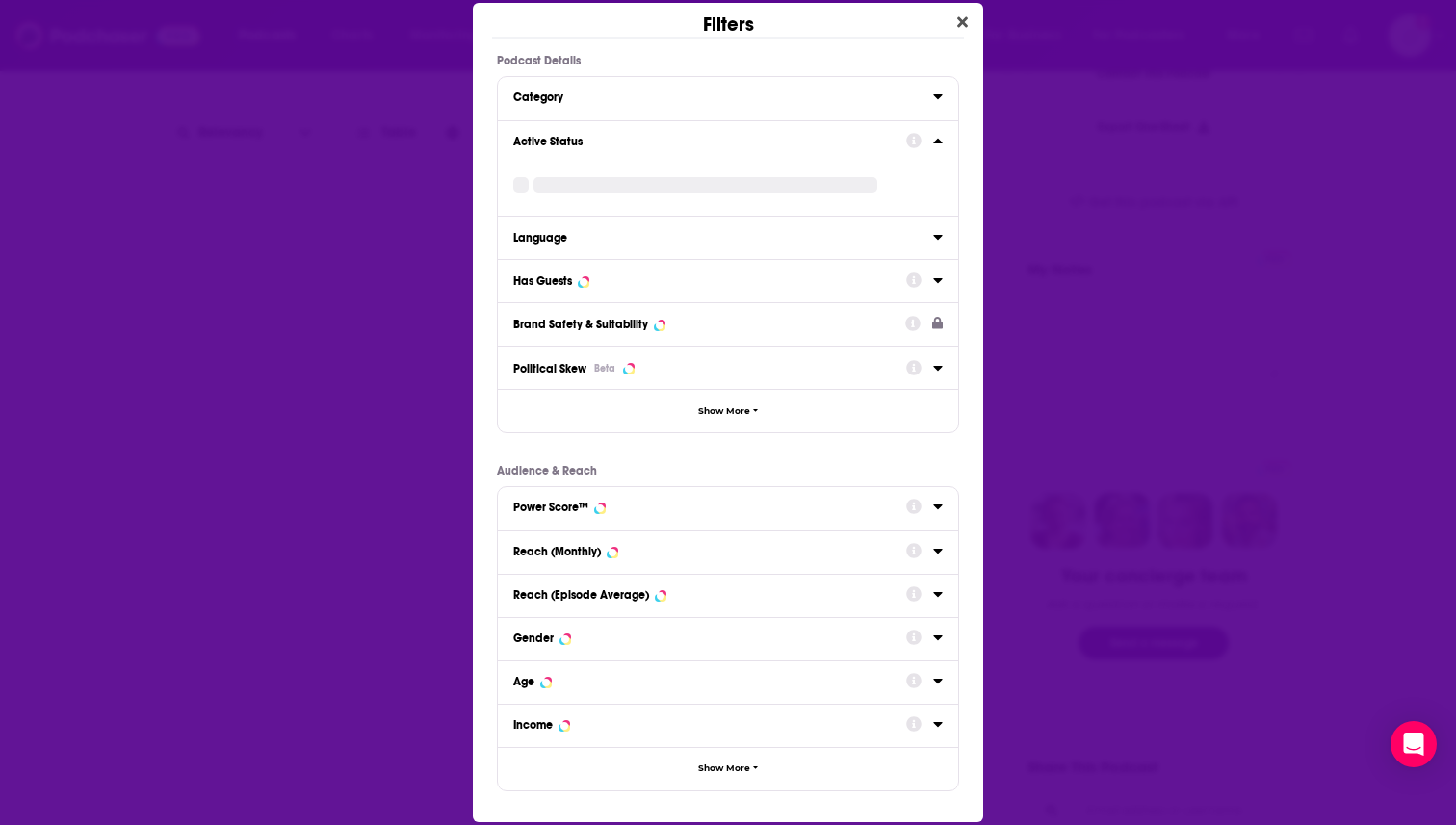 click on "Active Status" at bounding box center [728, 168] 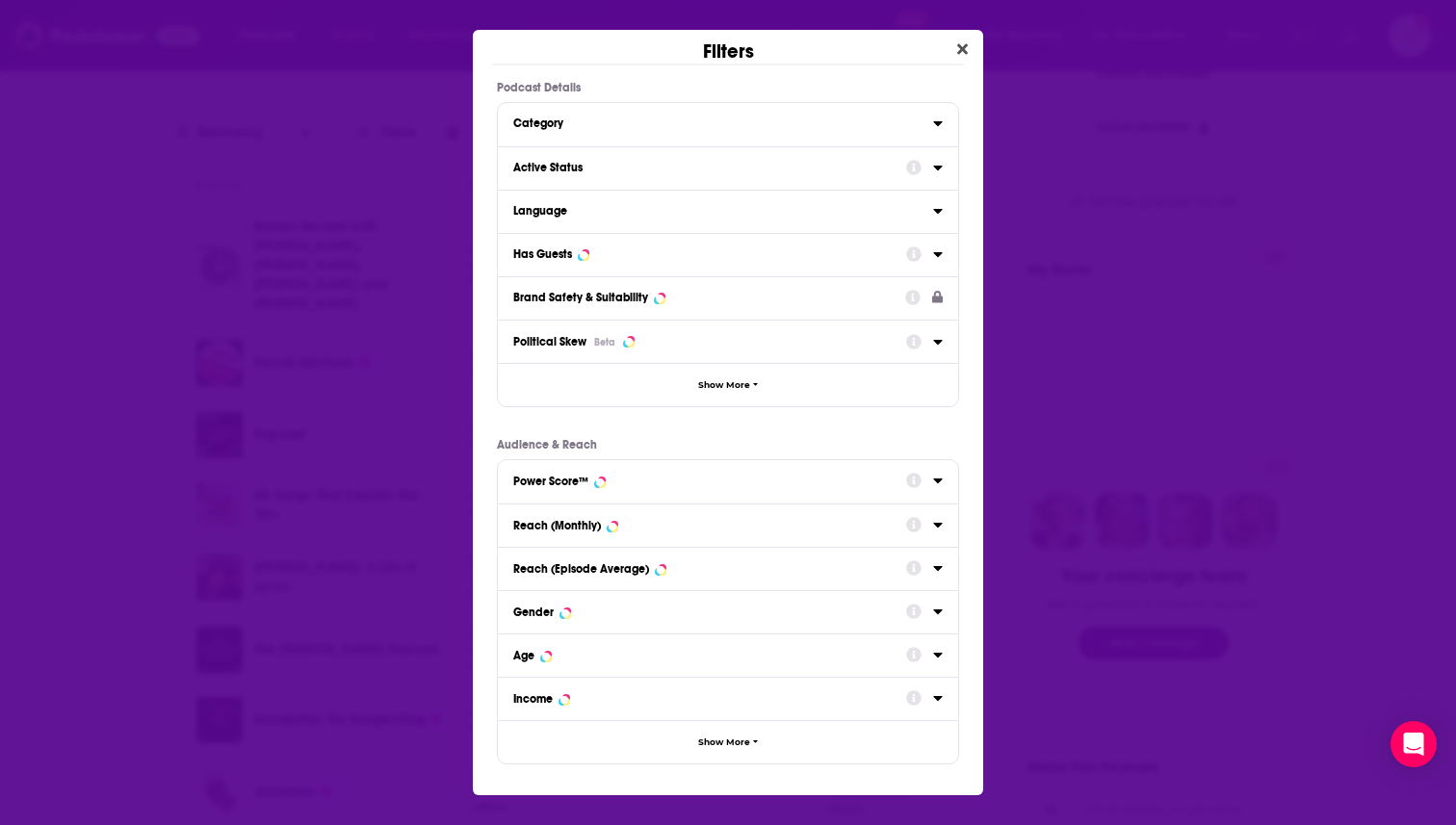 click on "Has Guests" at bounding box center (703, 254) 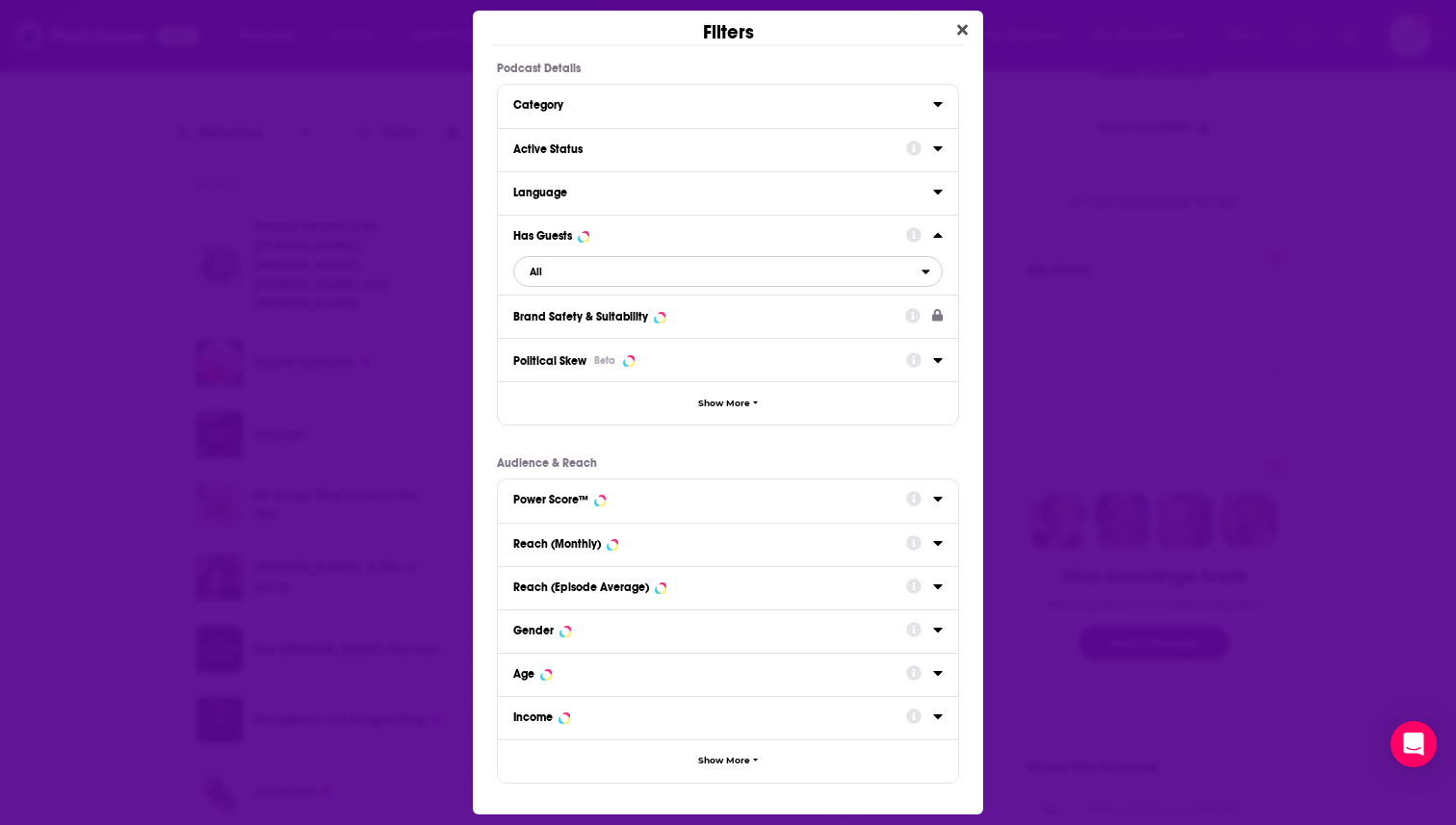 click on "All" at bounding box center (717, 271) 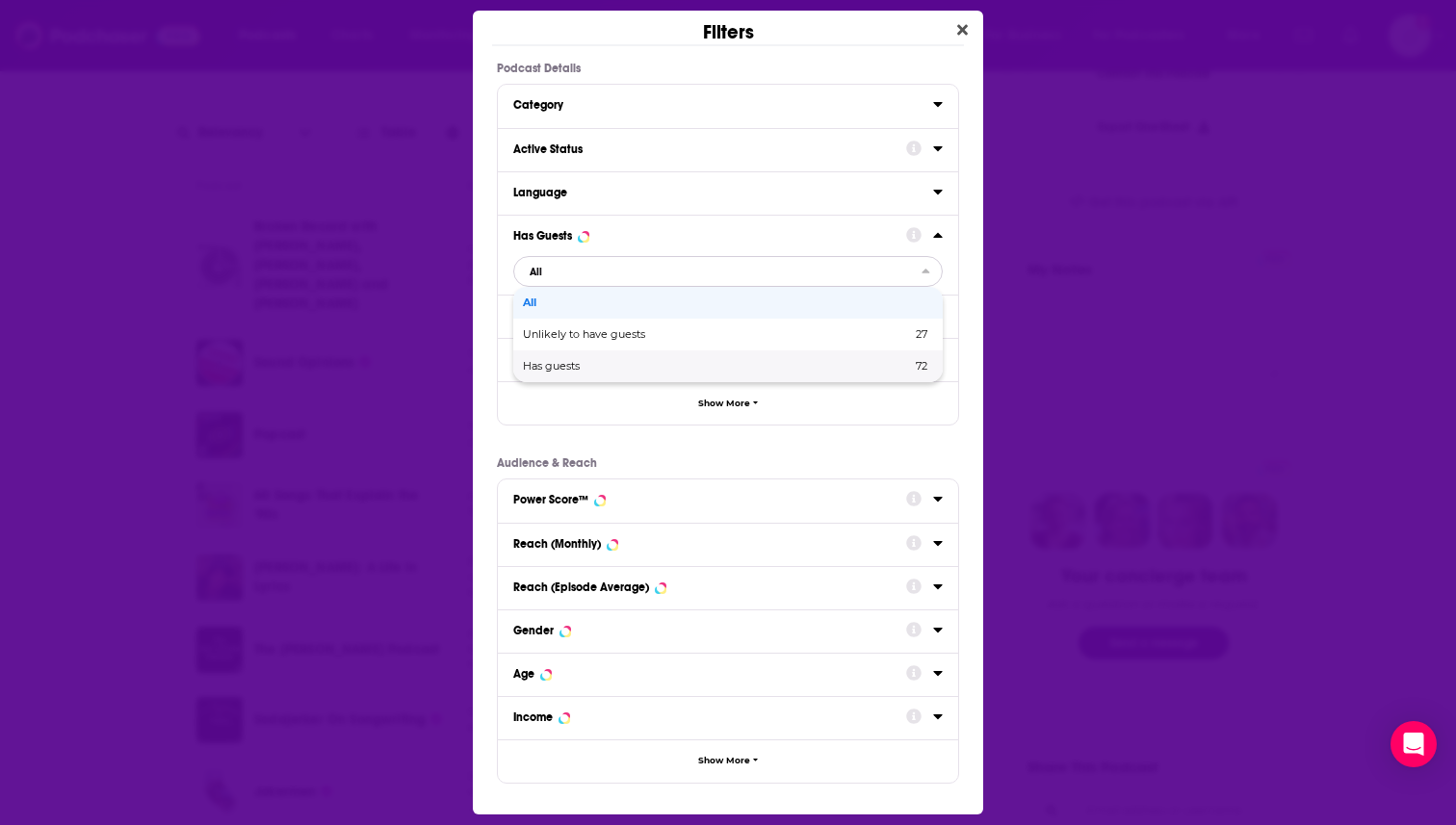 click on "Has guests" at bounding box center [634, 366] 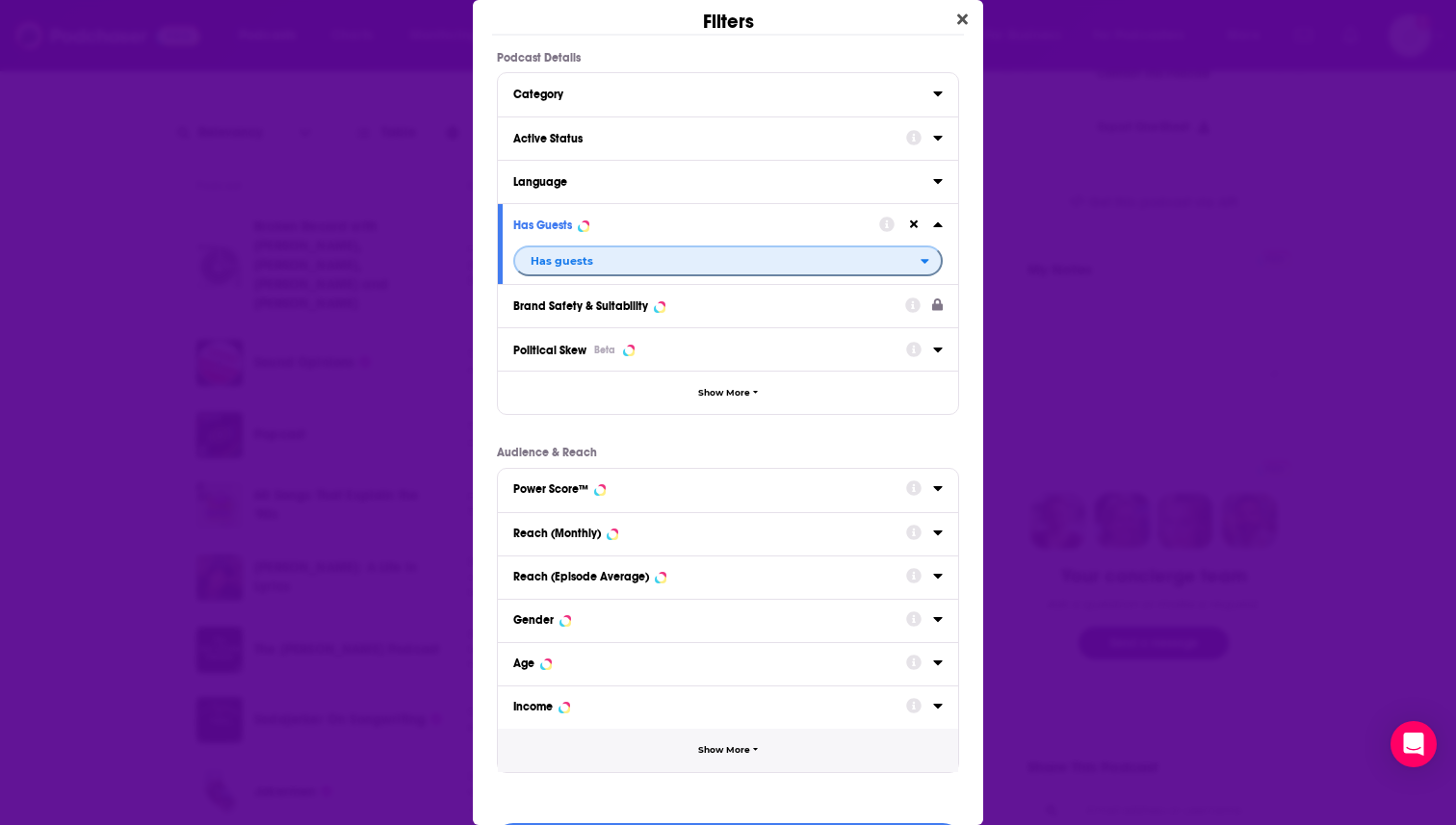 scroll, scrollTop: 61, scrollLeft: 0, axis: vertical 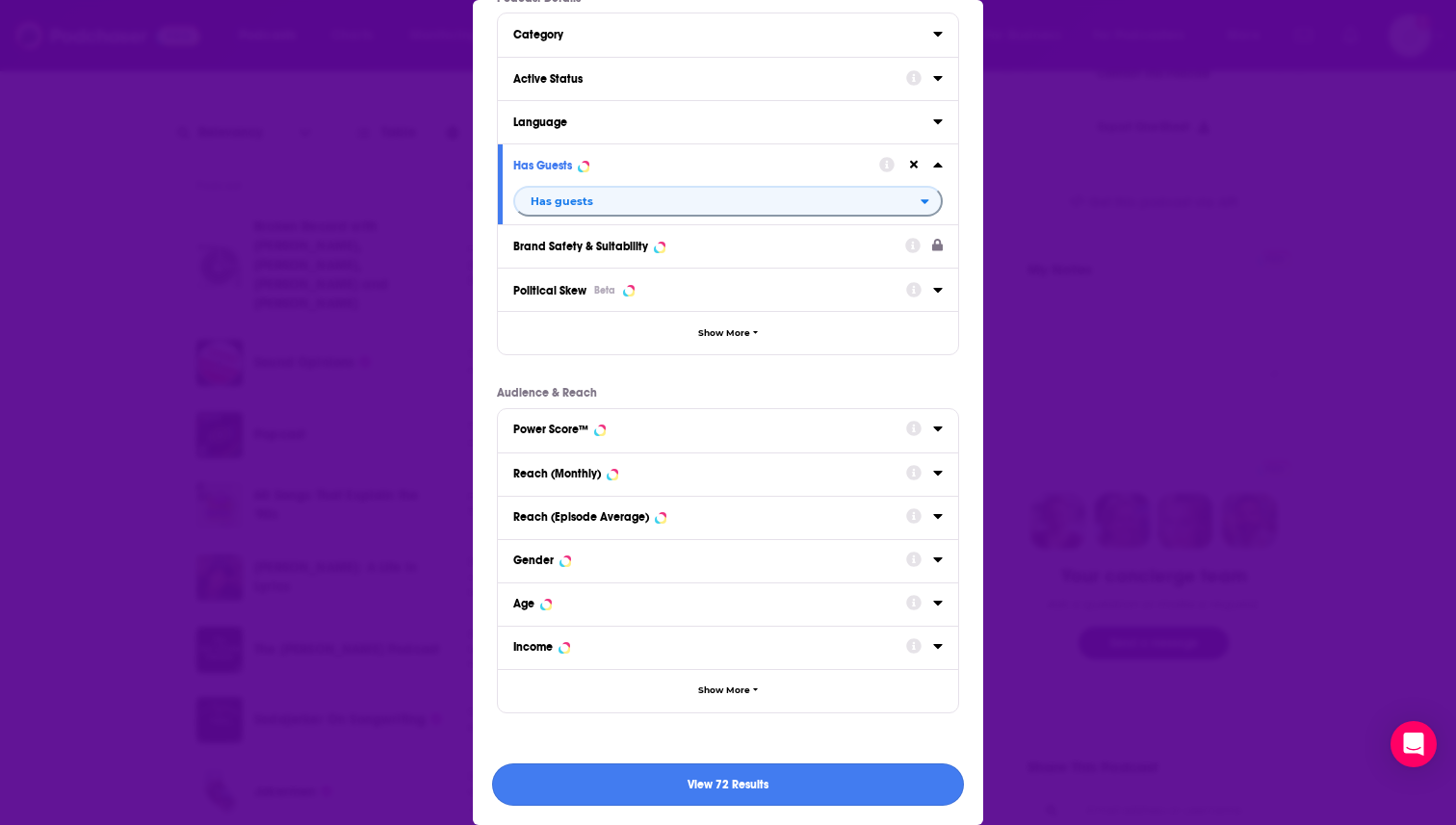 click on "View 72 Results" at bounding box center (728, 785) 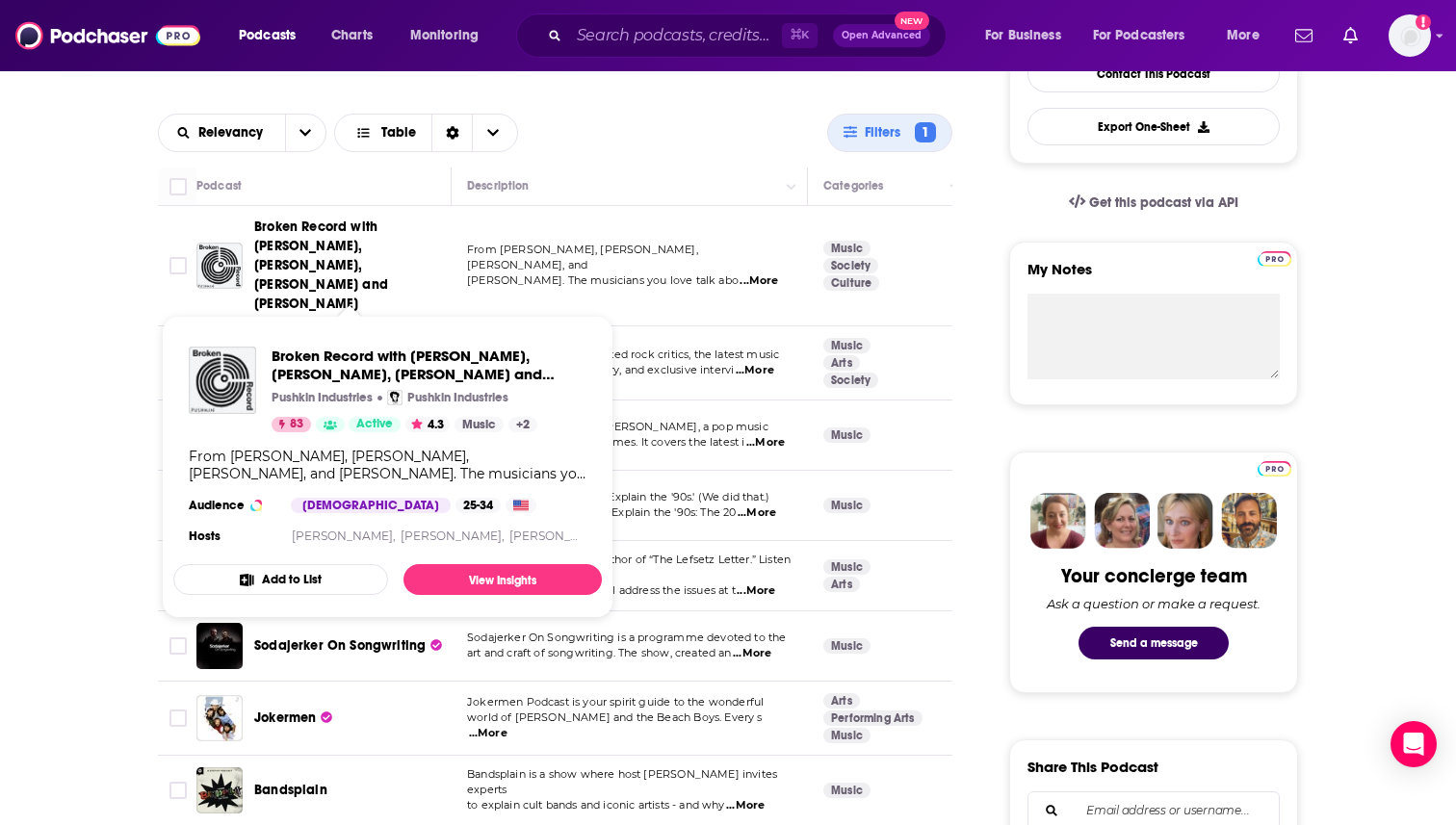 click on "Broken Record with [PERSON_NAME], [PERSON_NAME], [PERSON_NAME] and [PERSON_NAME]" at bounding box center (321, 265) 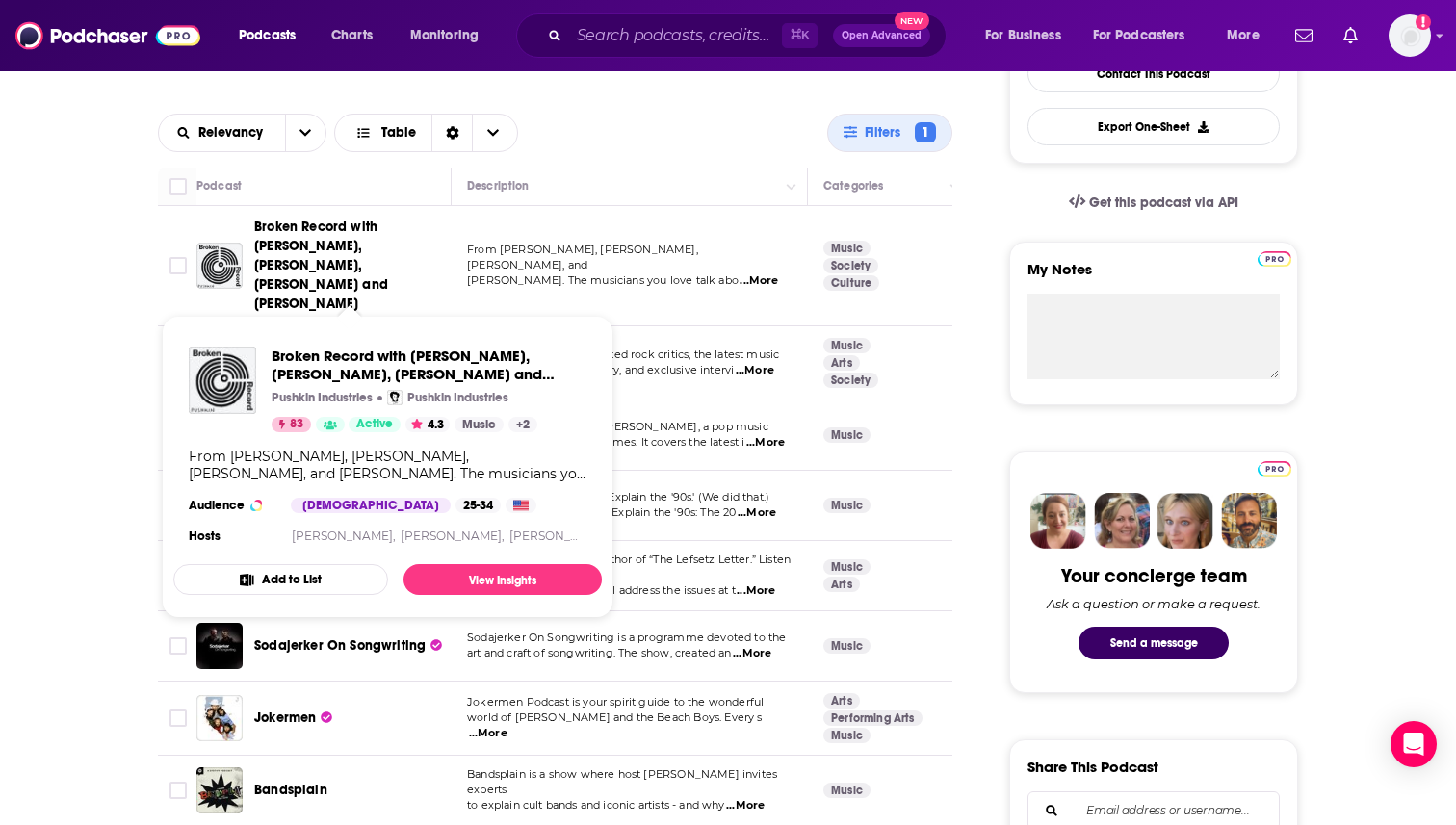 scroll, scrollTop: 0, scrollLeft: 0, axis: both 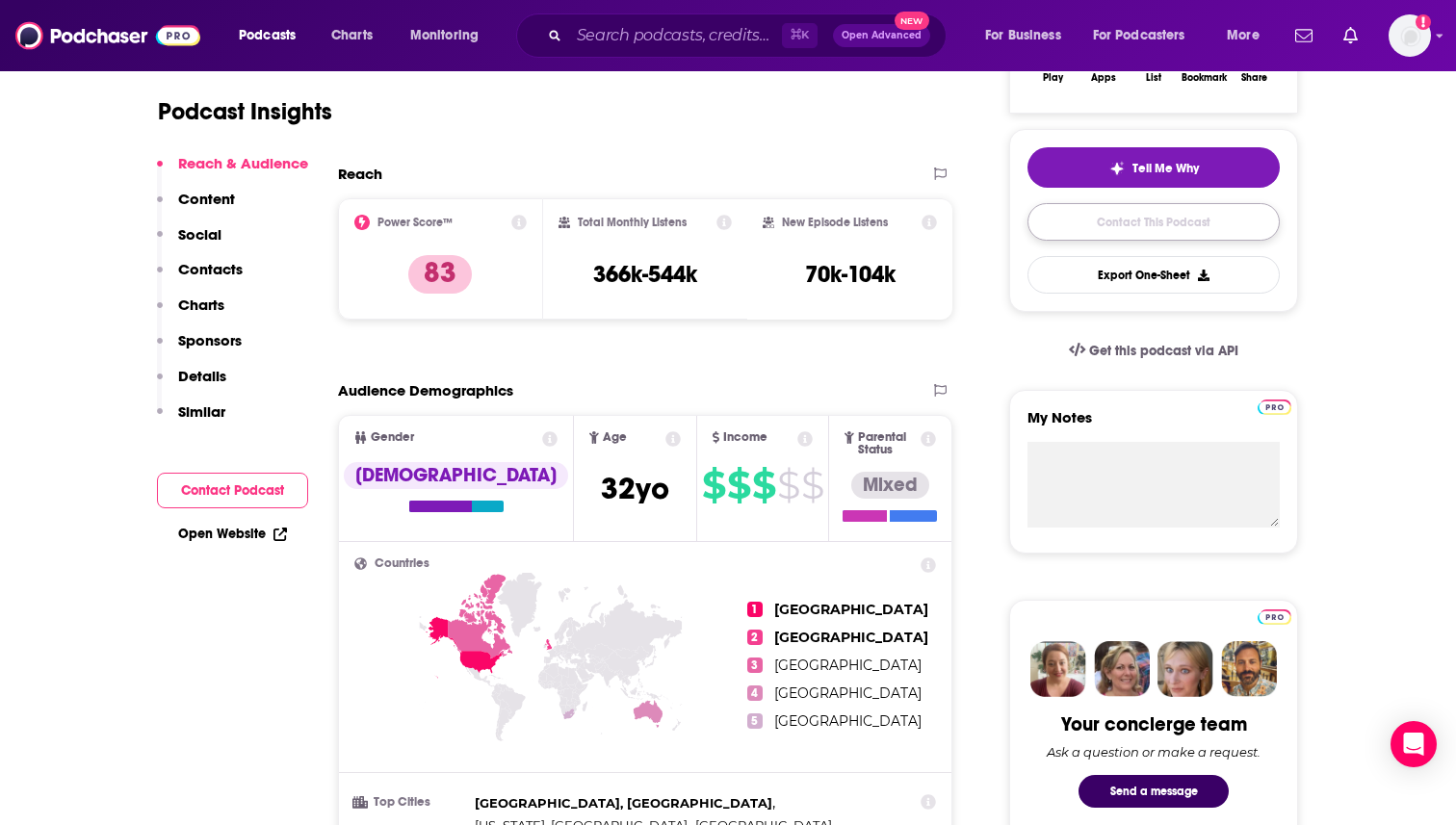click on "Contact This Podcast" at bounding box center [1154, 221] 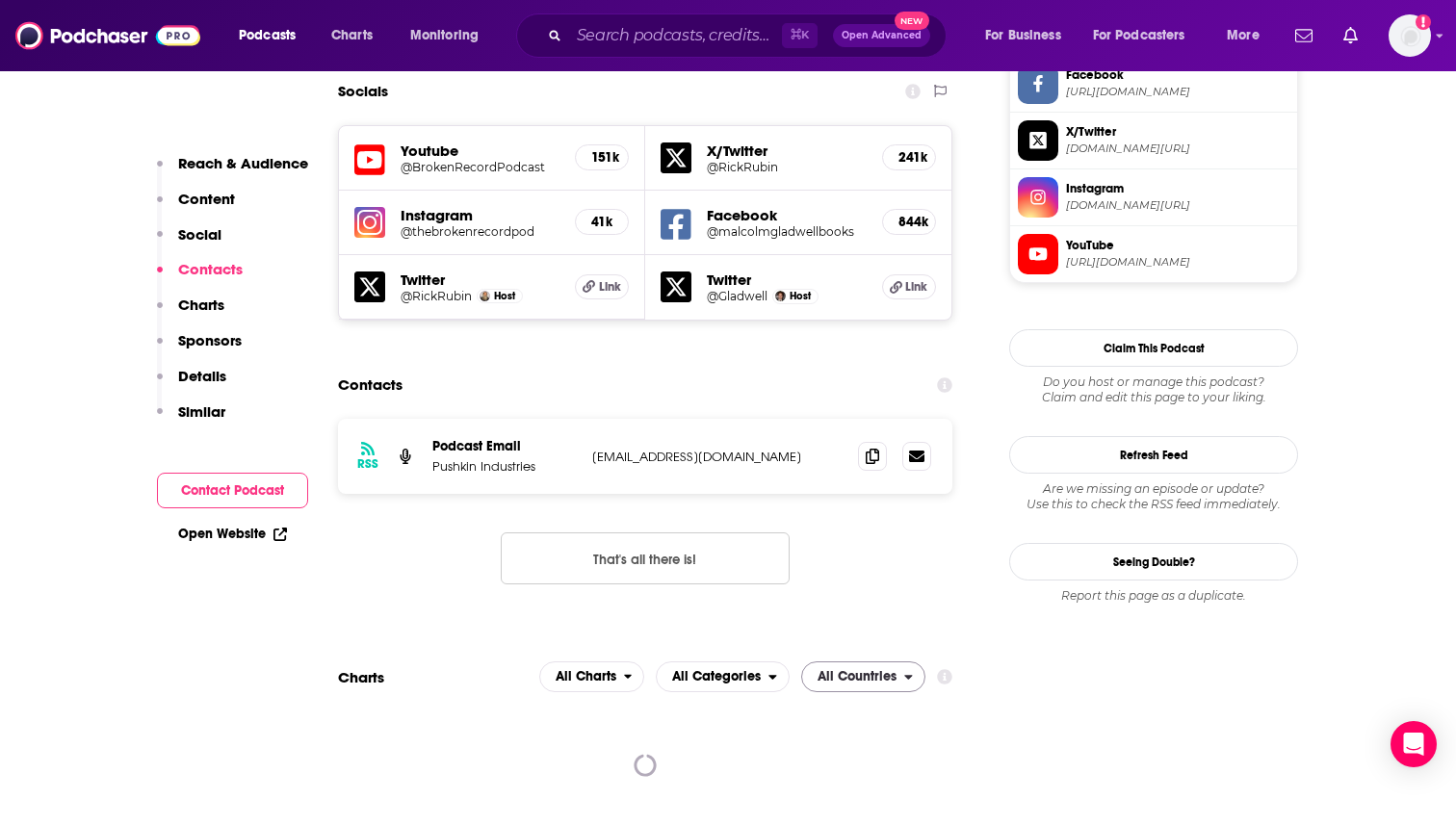 scroll, scrollTop: 1677, scrollLeft: 0, axis: vertical 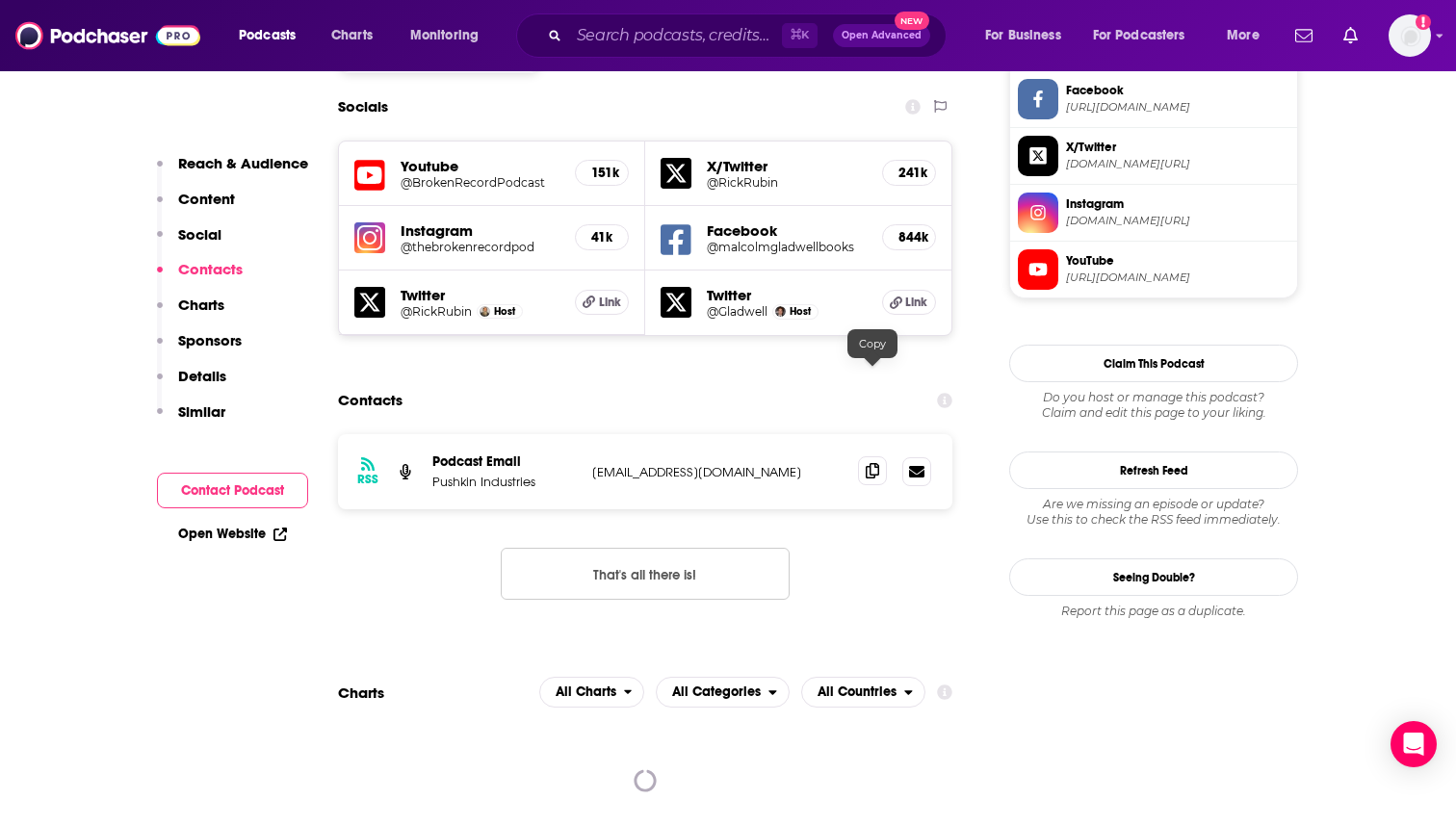 click 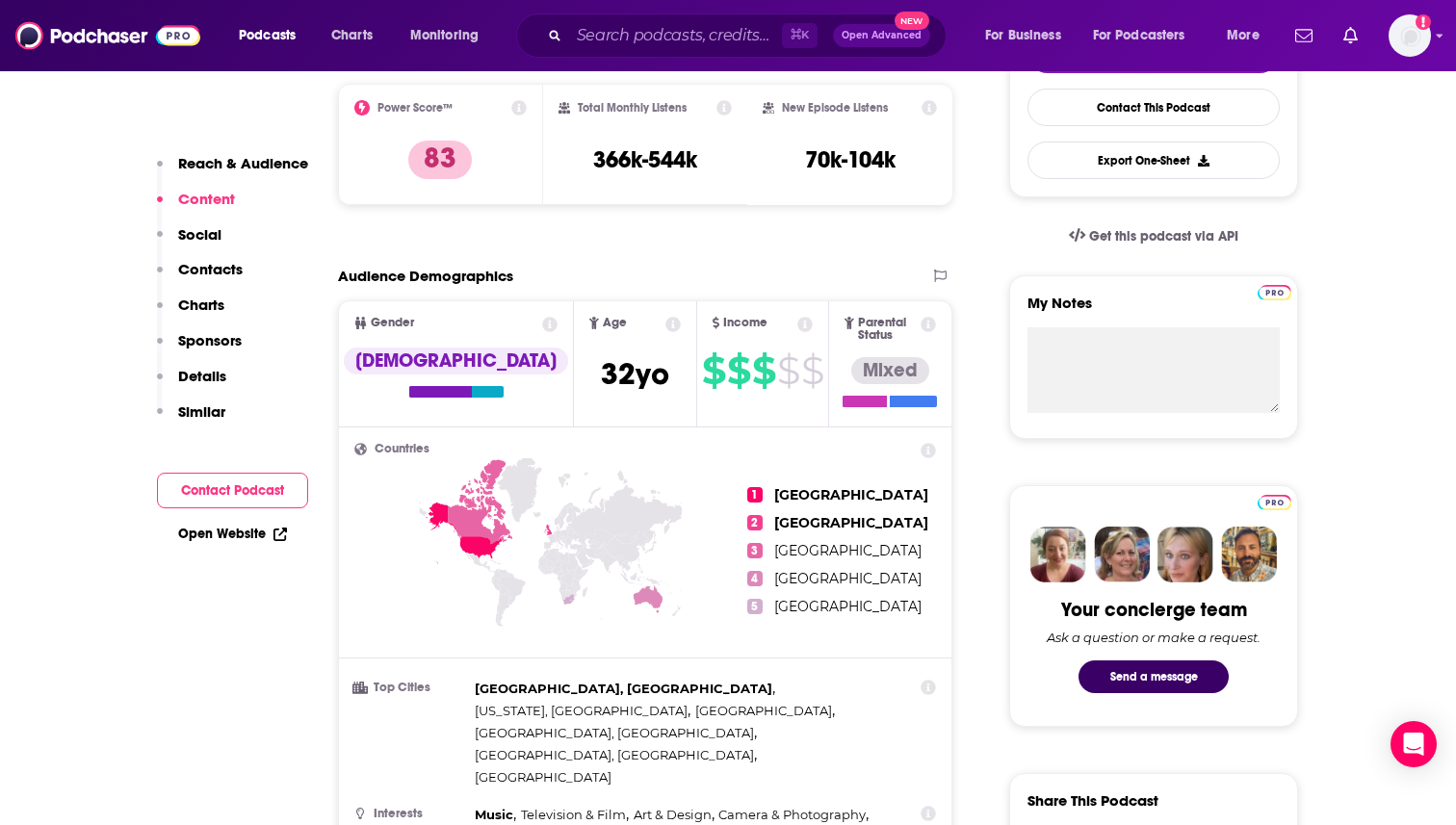 scroll, scrollTop: 0, scrollLeft: 0, axis: both 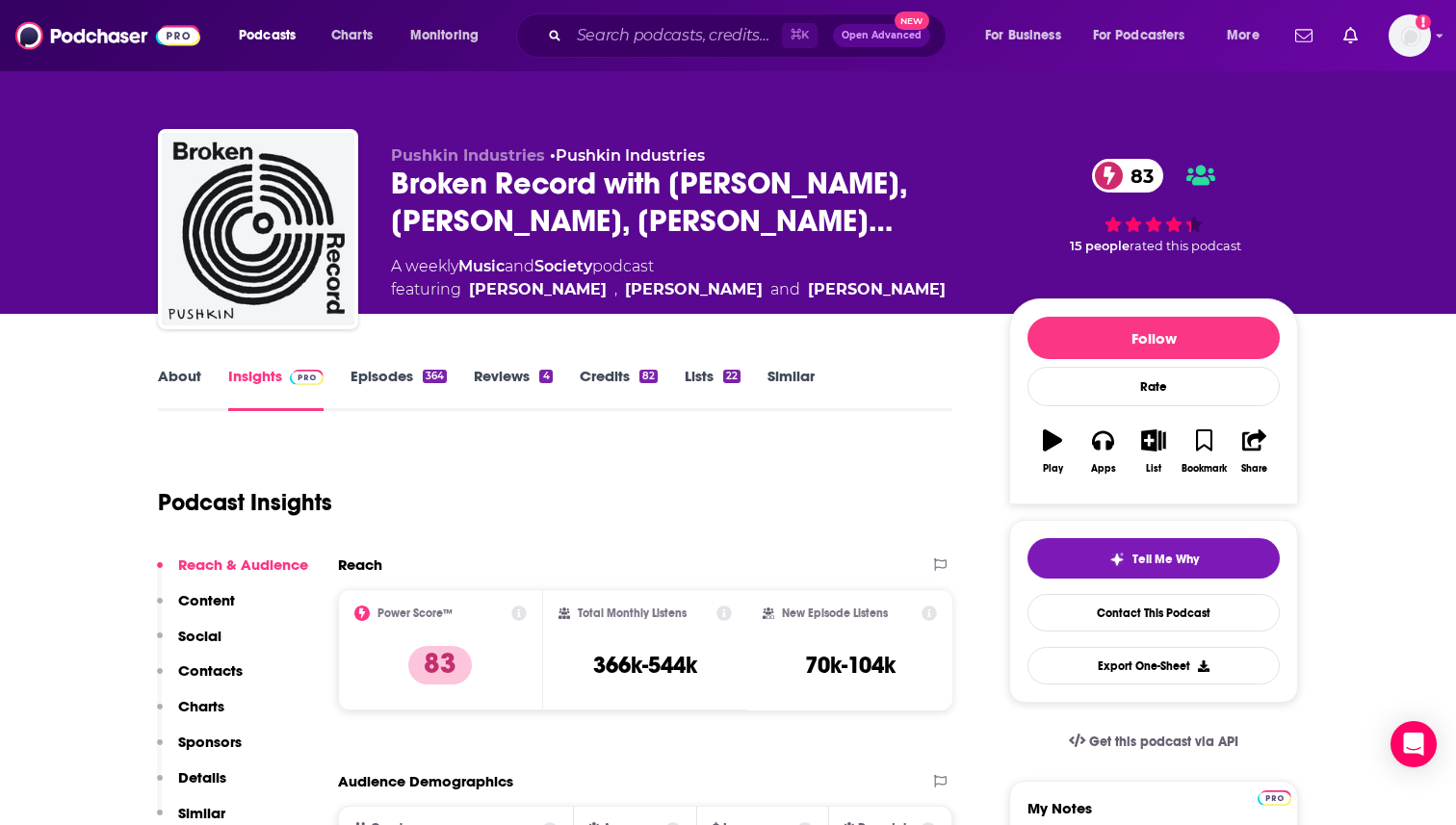 click on "Similar" at bounding box center [791, 389] 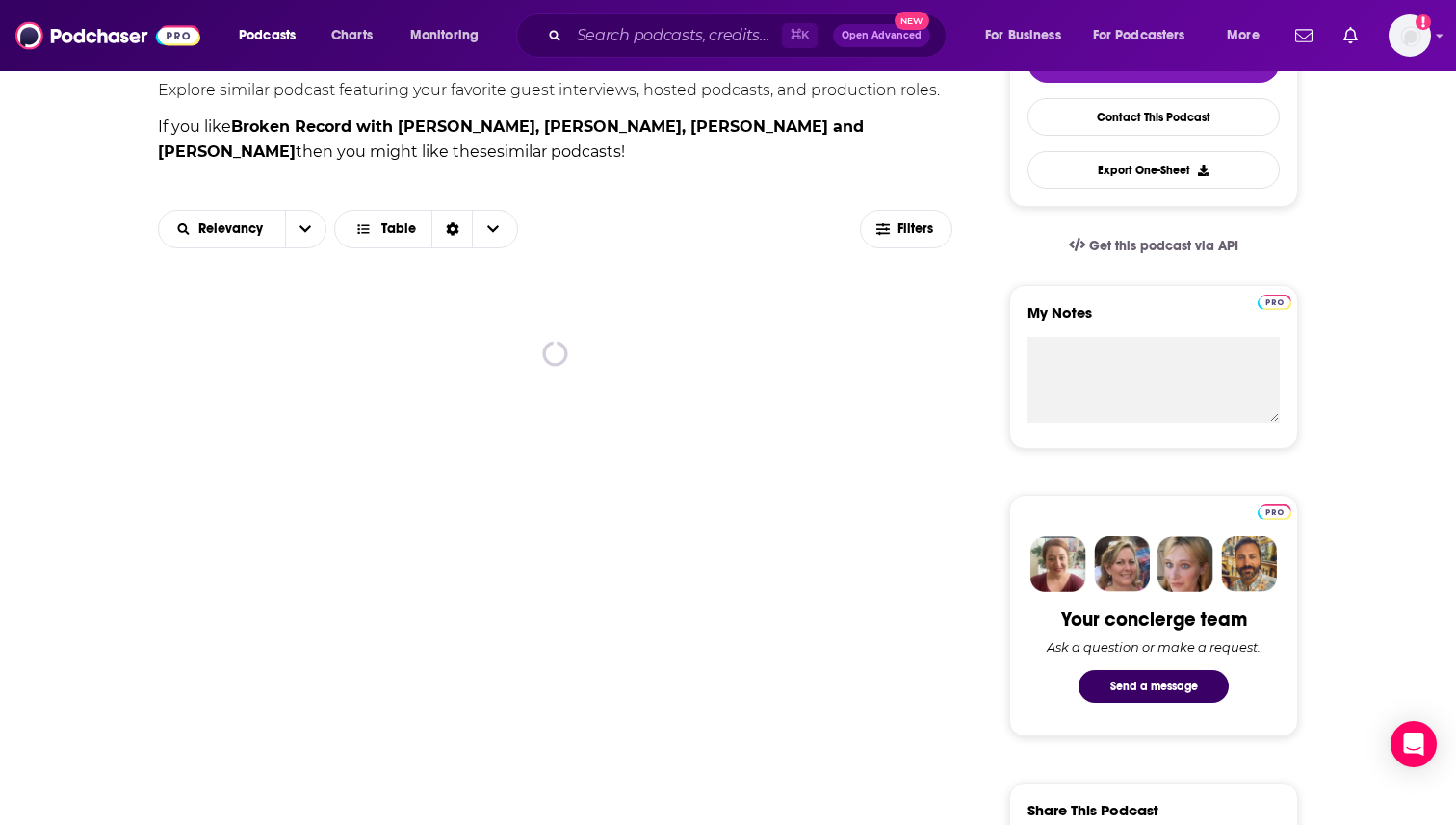 scroll, scrollTop: 609, scrollLeft: 0, axis: vertical 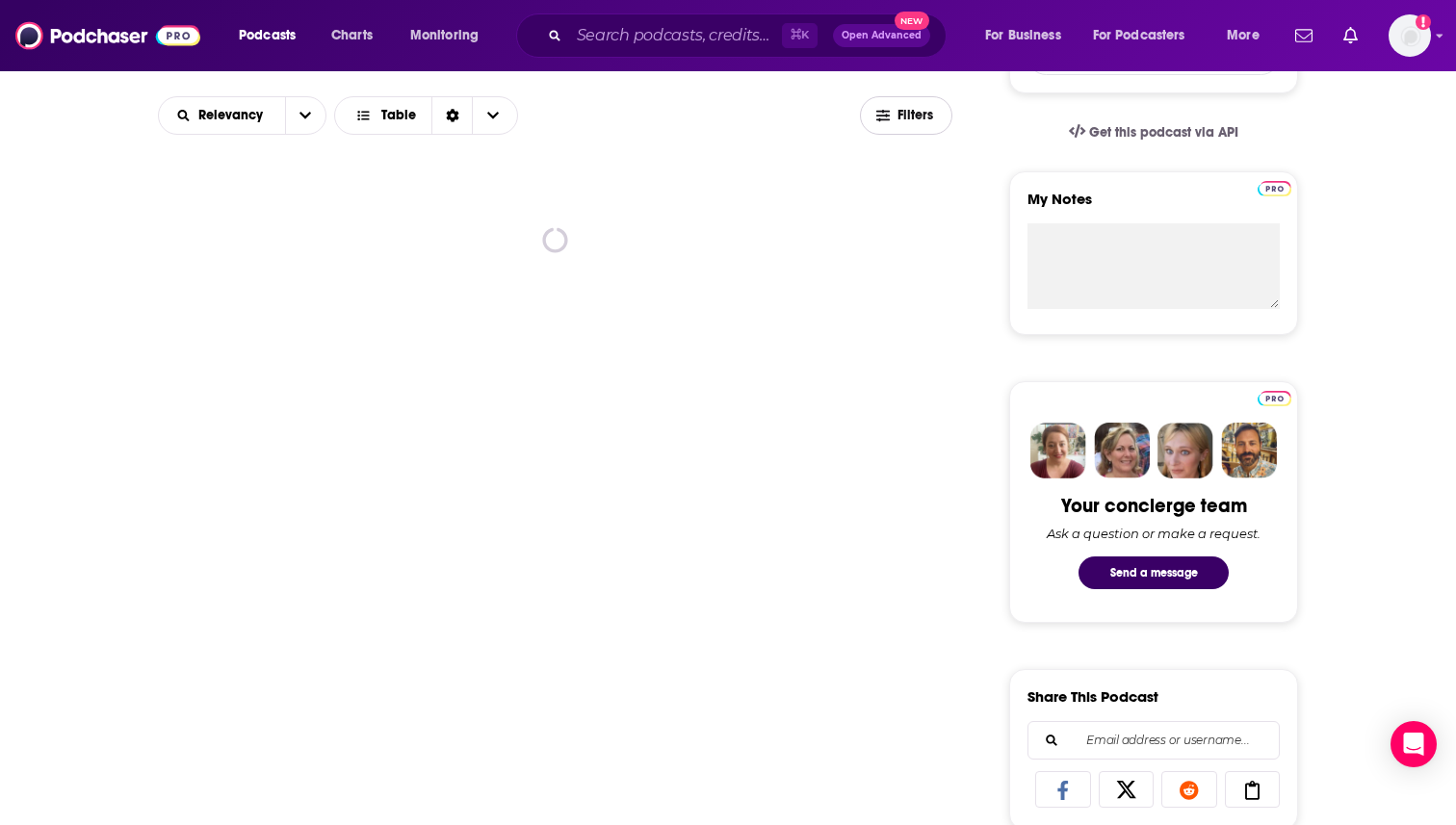 click on "Filters" at bounding box center [917, 116] 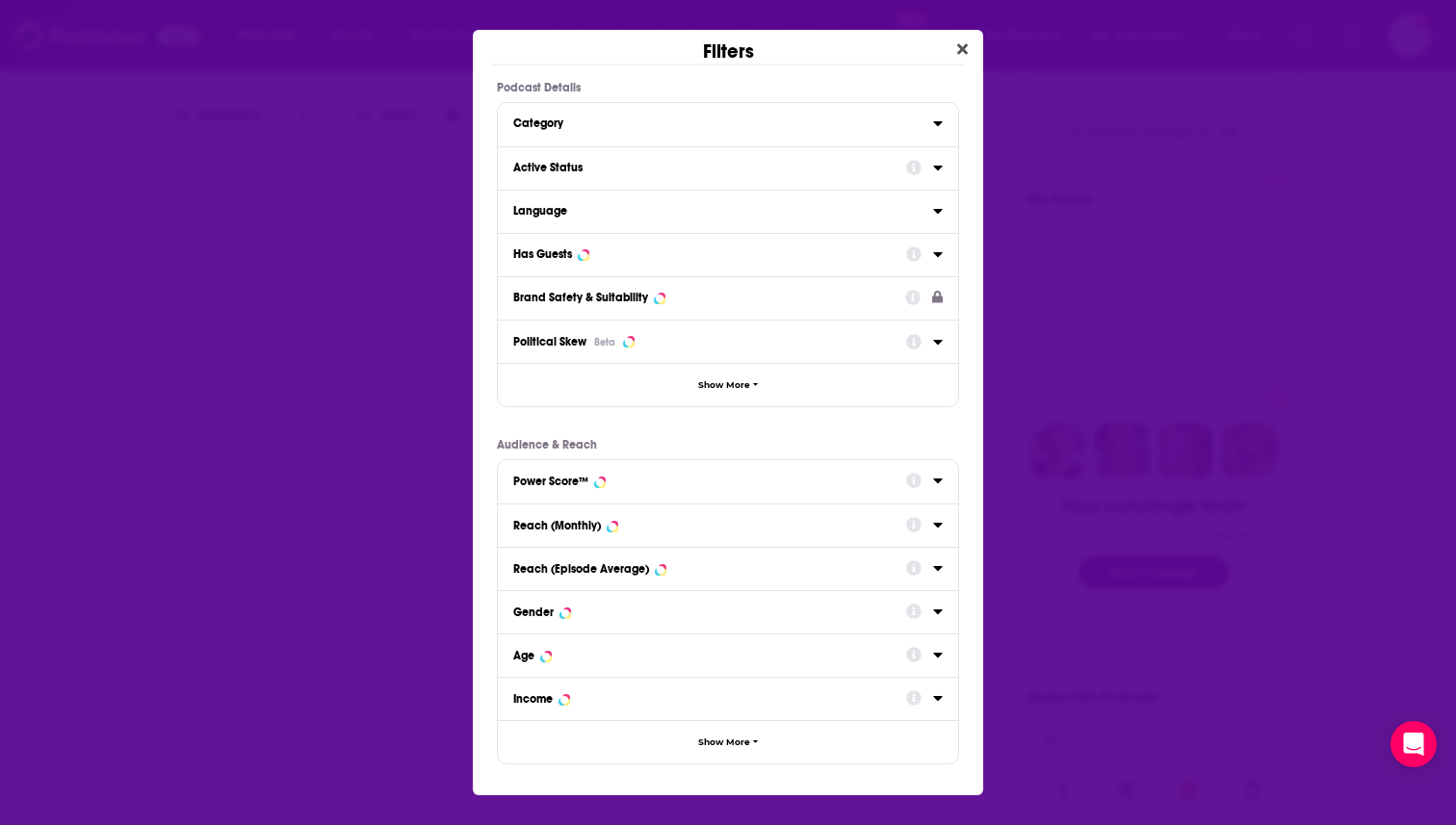 click on "Active Status" at bounding box center [703, 168] 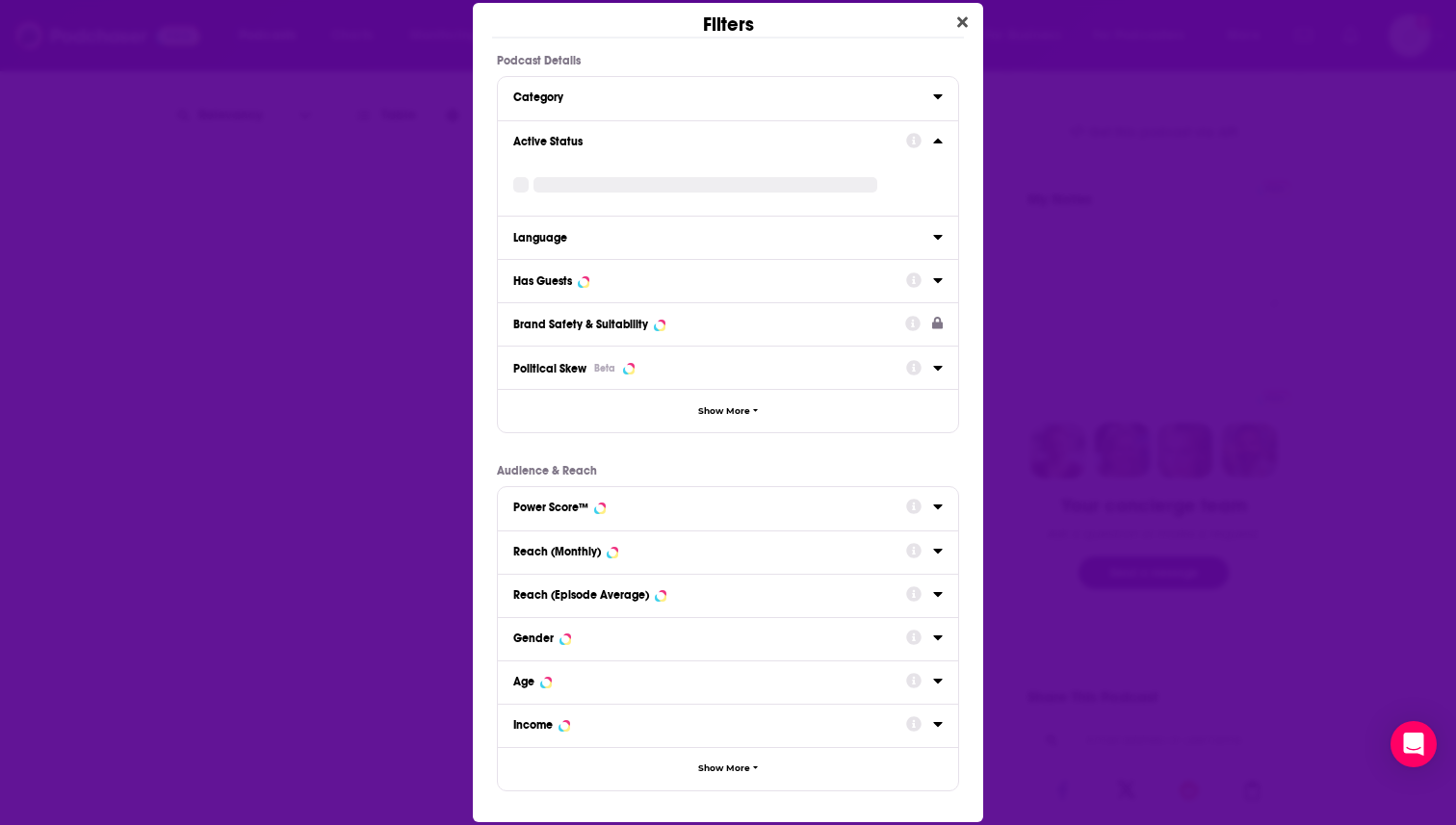 click on "Active Status" at bounding box center [703, 142] 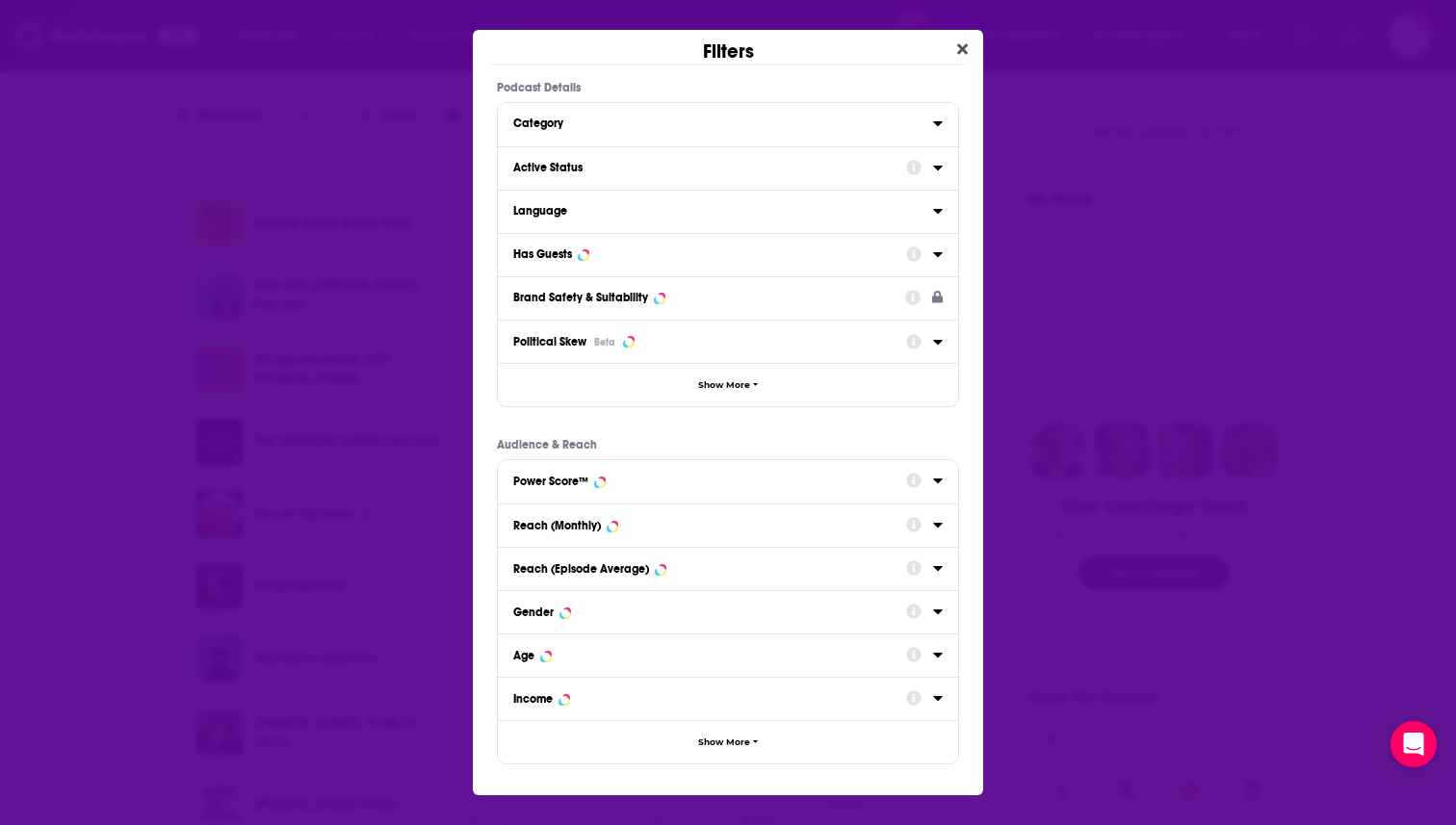click on "Has Guests" at bounding box center [710, 253] 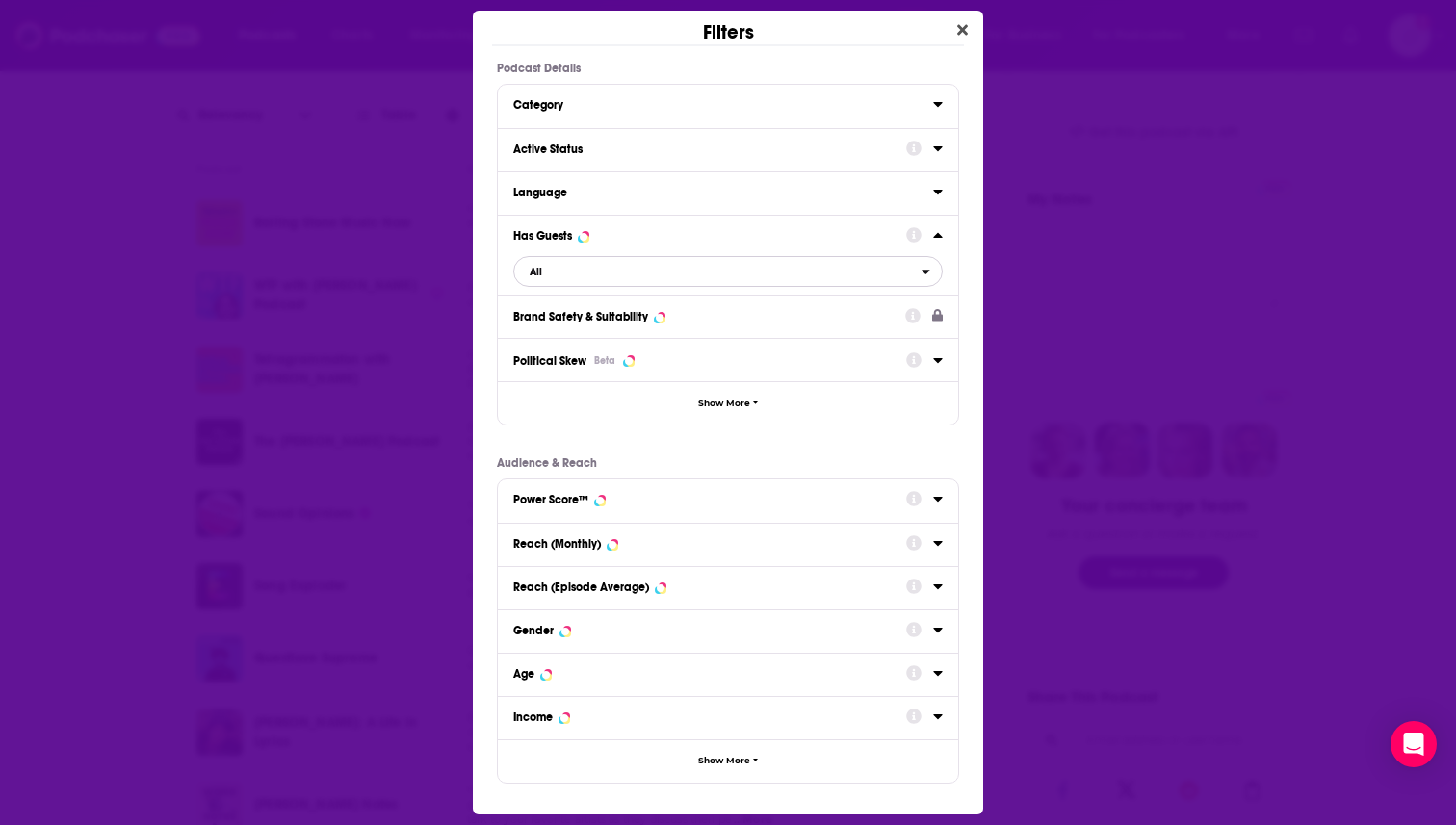 click on "All" at bounding box center (717, 271) 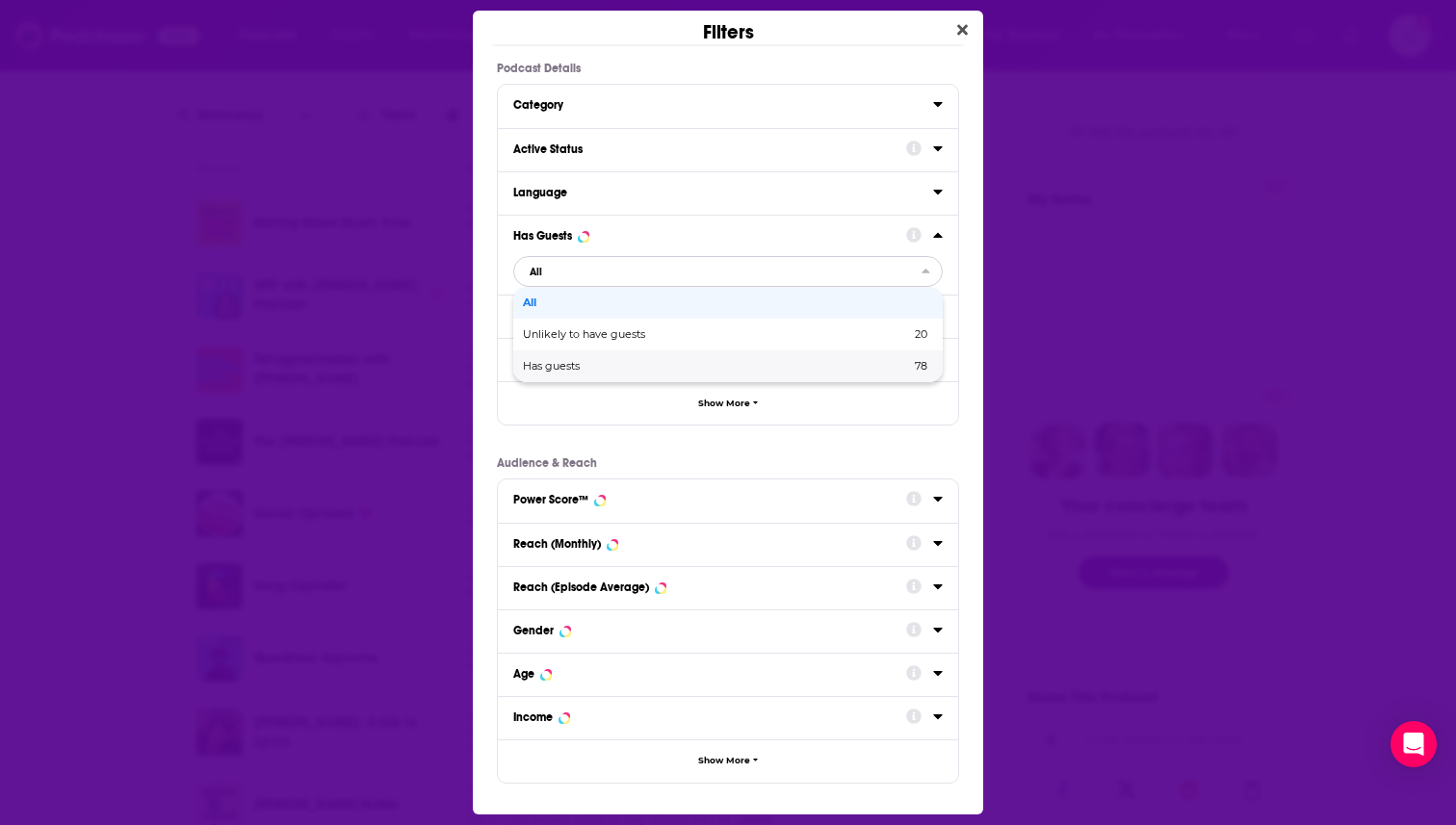 click on "Has guests  78" at bounding box center (728, 366) 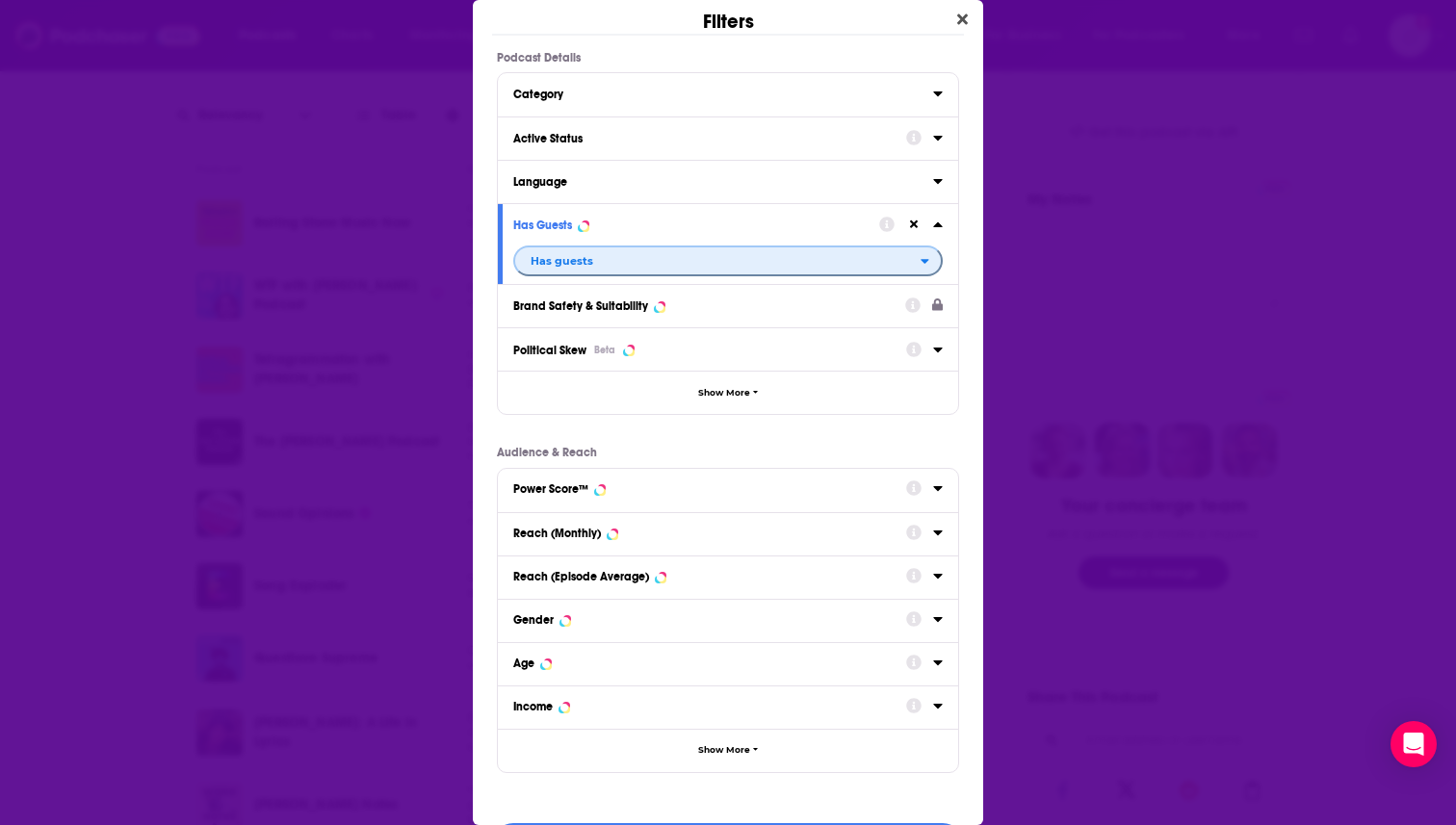 scroll, scrollTop: 61, scrollLeft: 0, axis: vertical 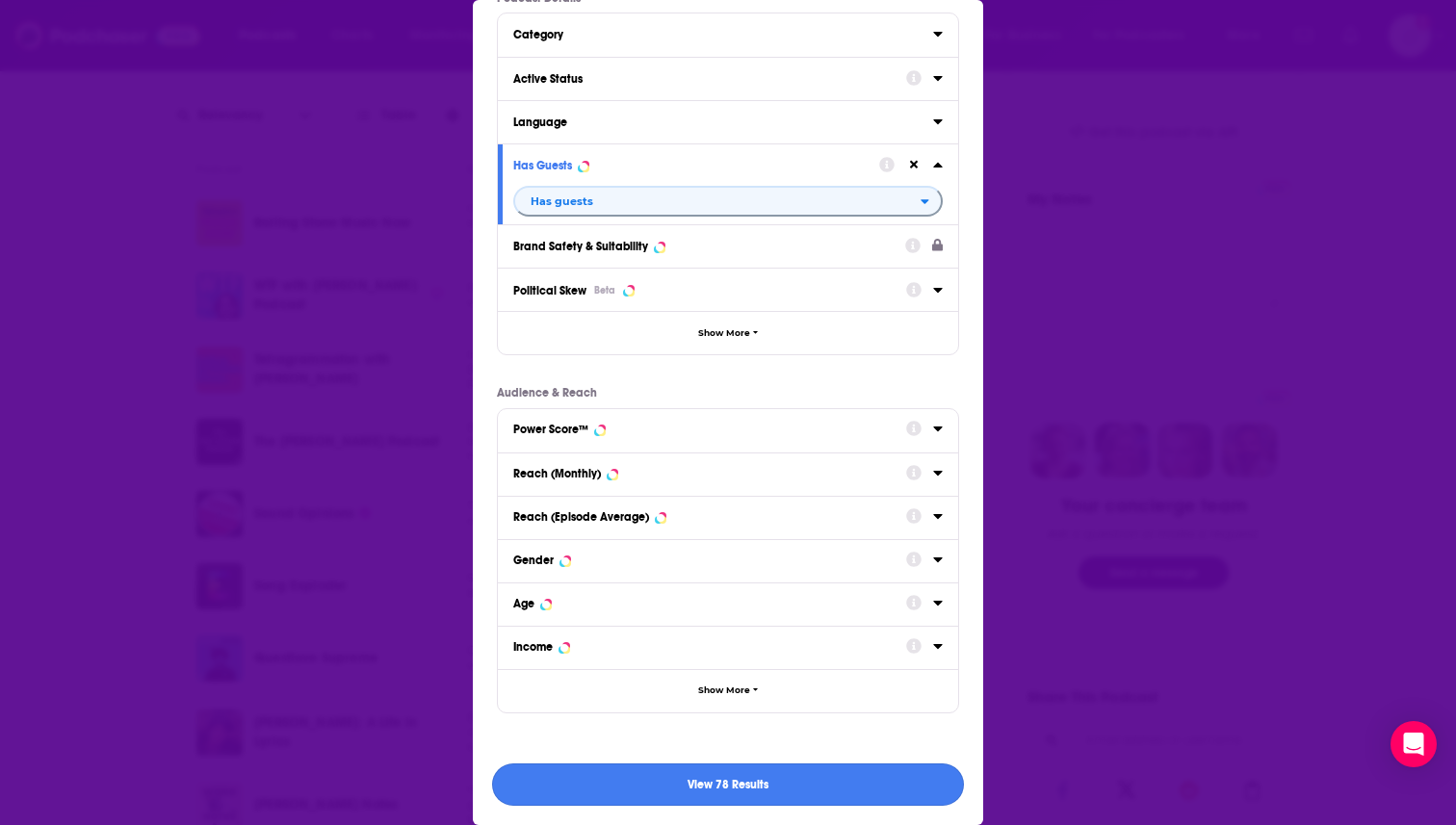 click on "View 78 Results" at bounding box center [728, 785] 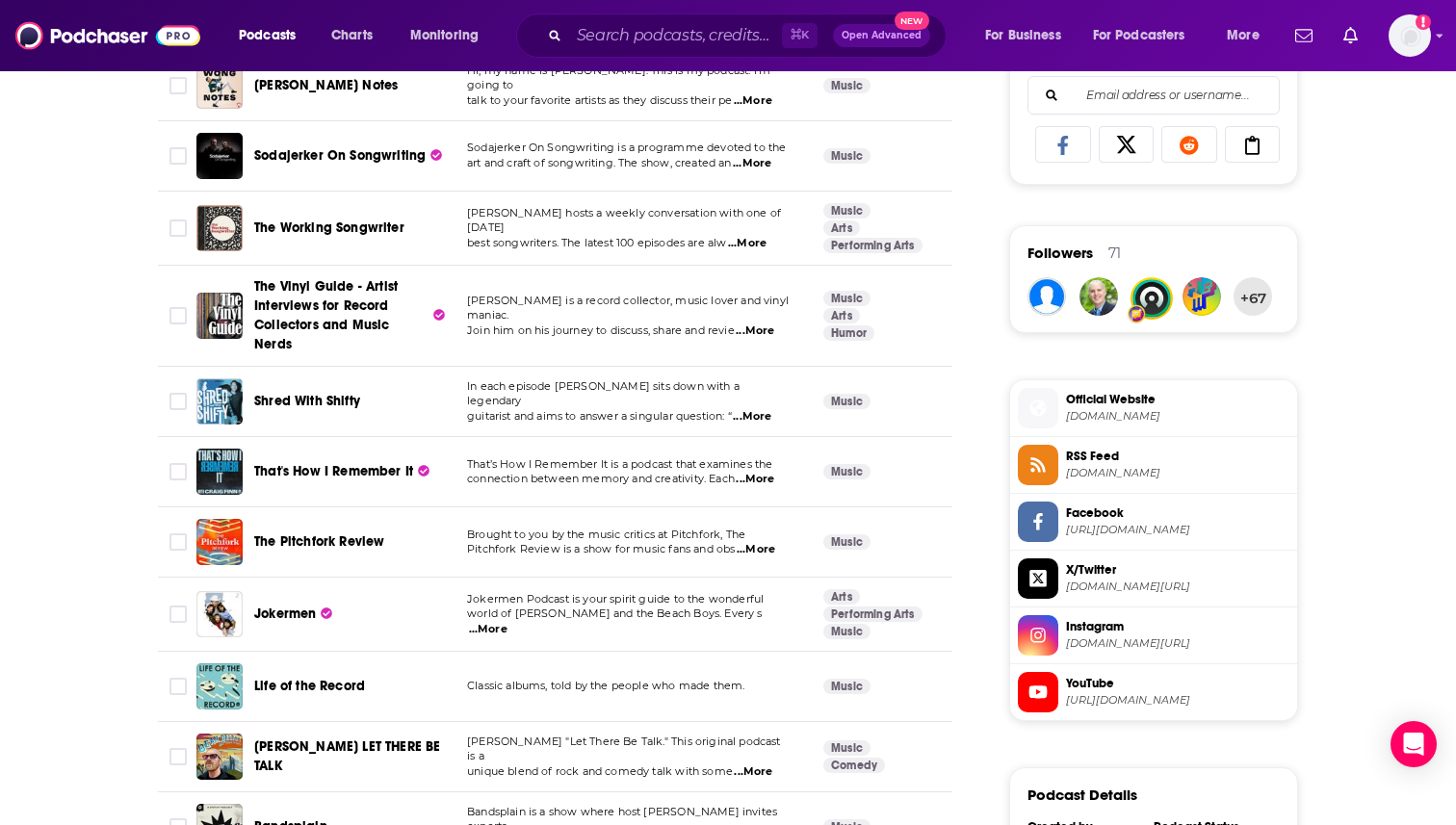 scroll, scrollTop: 1285, scrollLeft: 0, axis: vertical 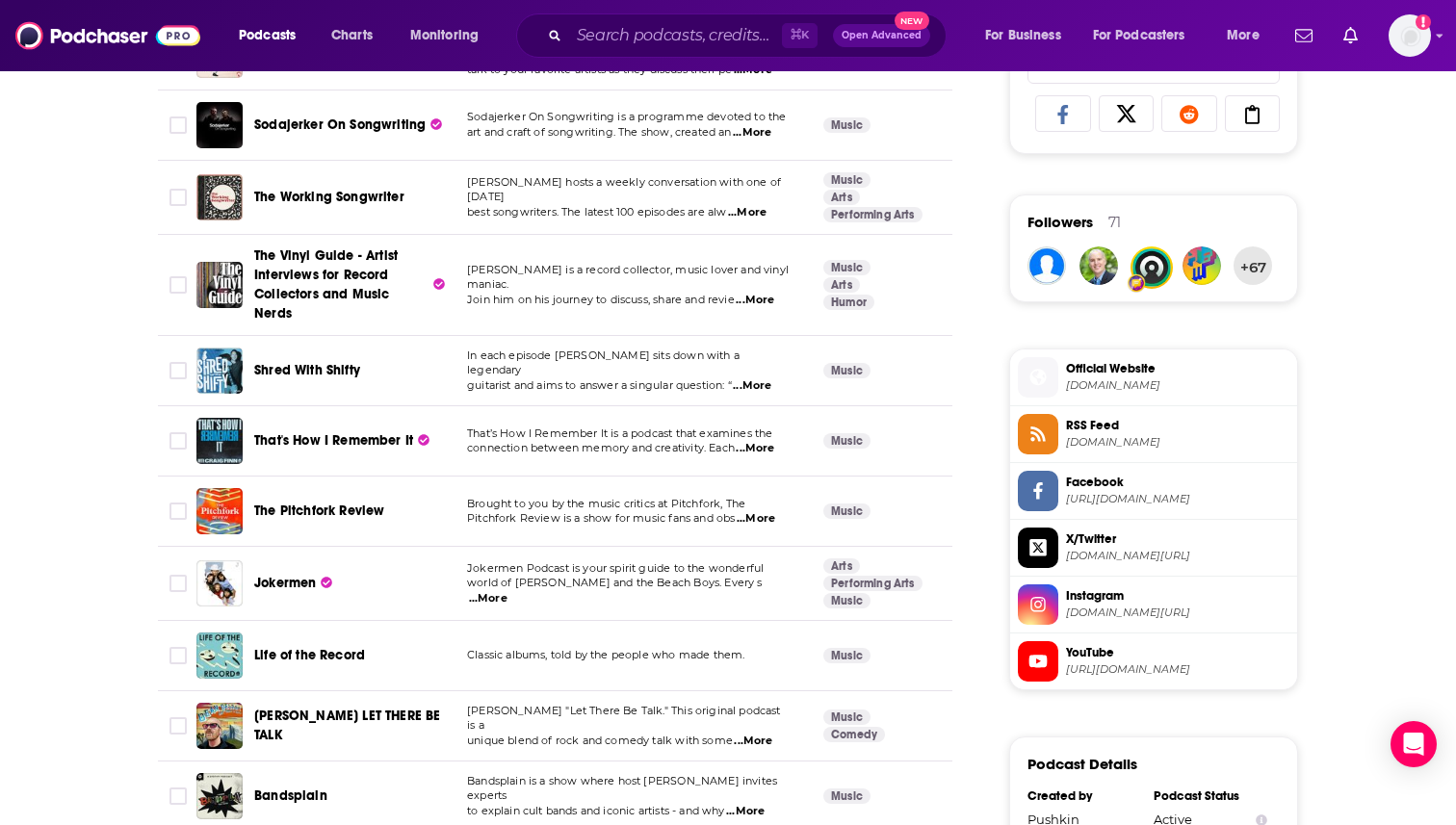 click on "...More" at bounding box center (755, 449) 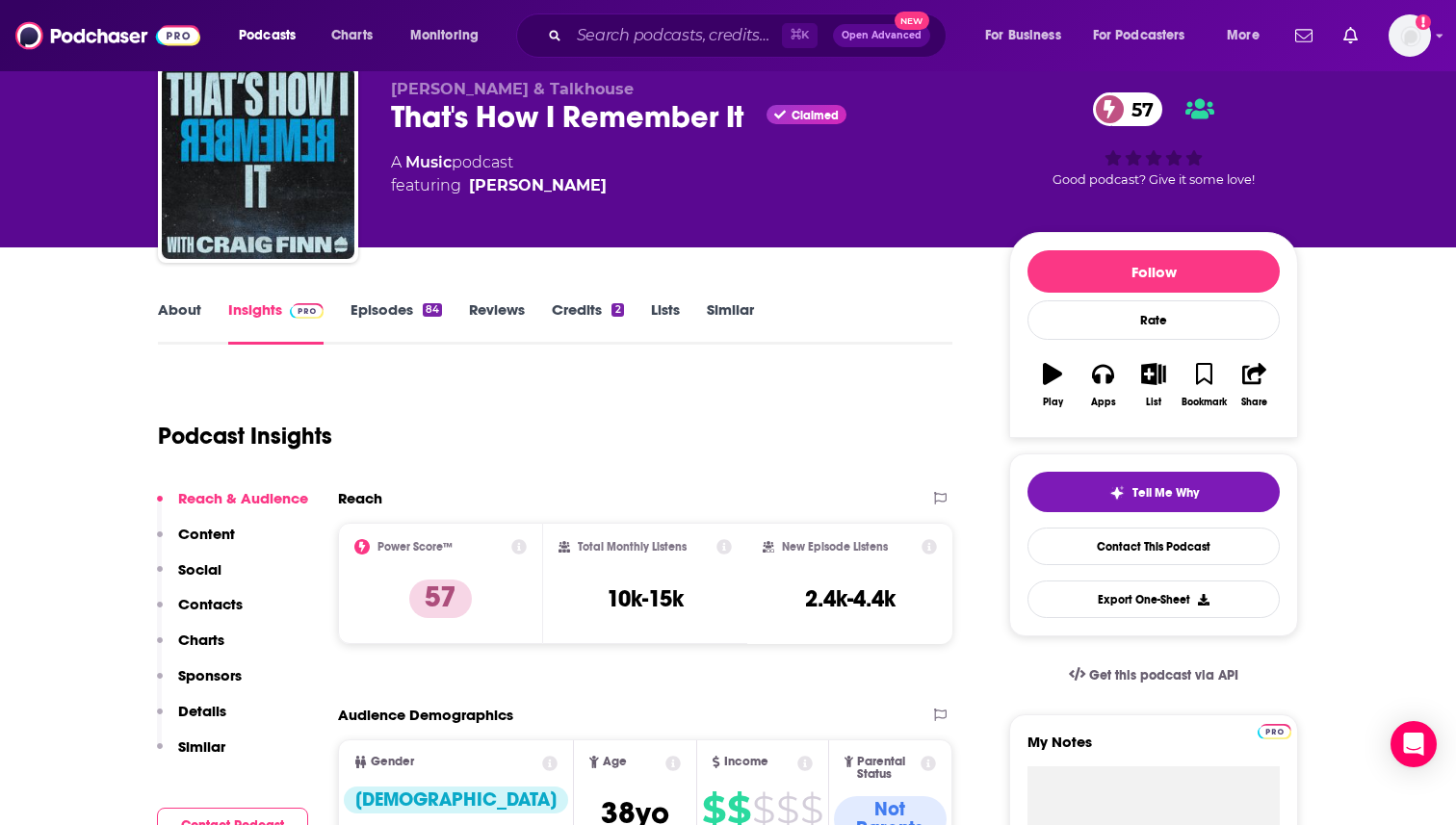 scroll, scrollTop: 41, scrollLeft: 0, axis: vertical 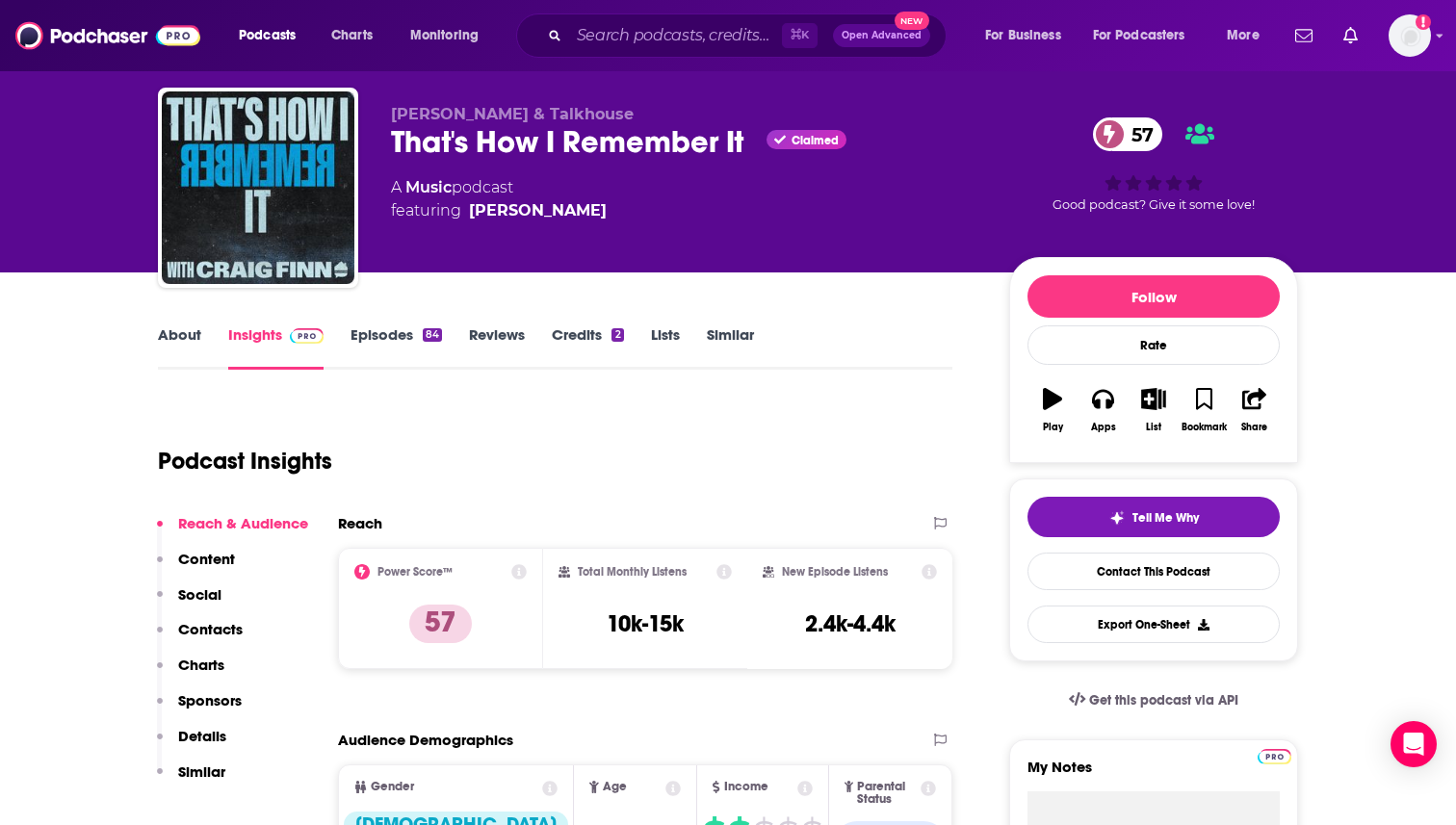click on "Episodes 84" at bounding box center (396, 348) 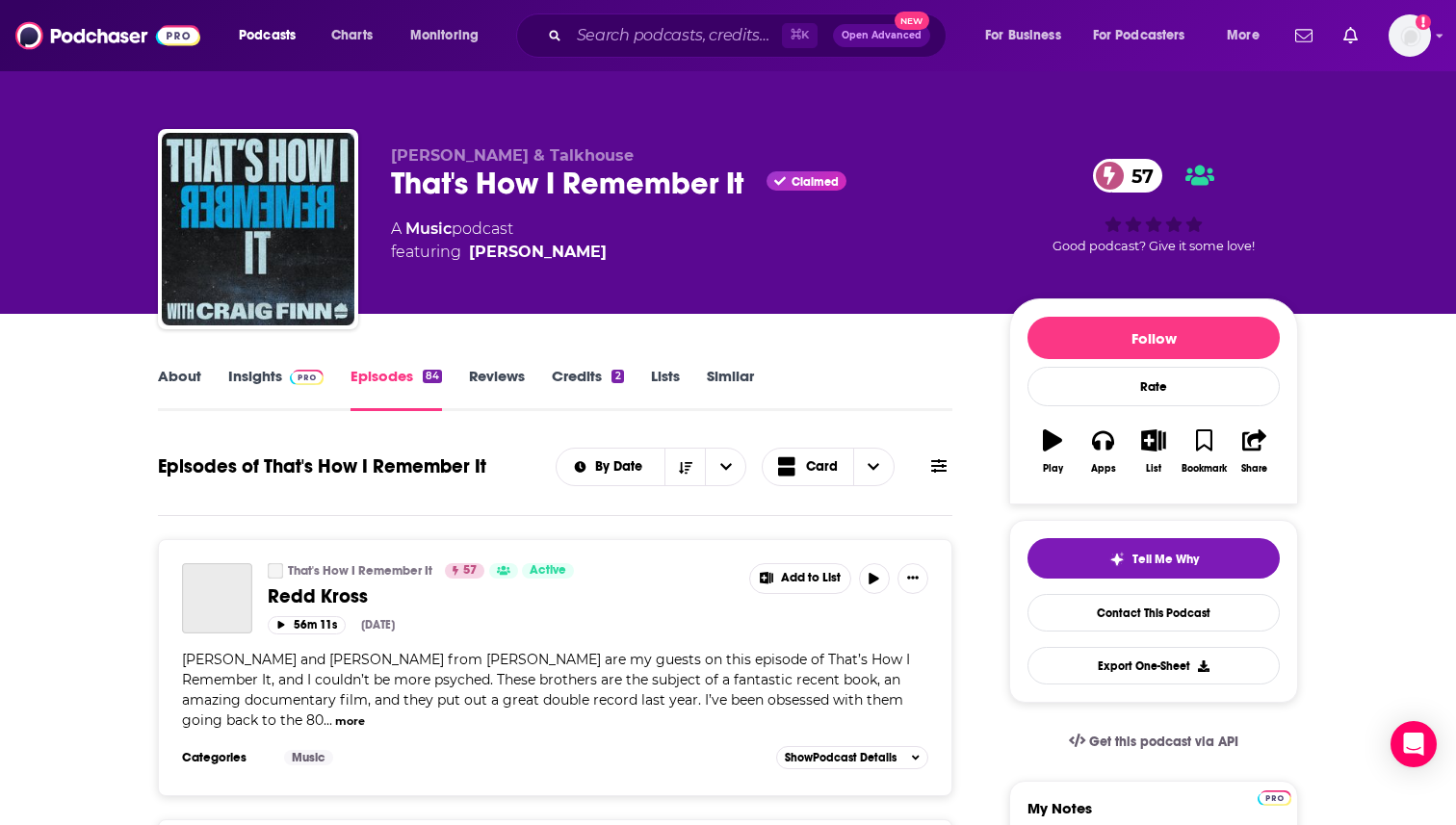 scroll, scrollTop: 112, scrollLeft: 0, axis: vertical 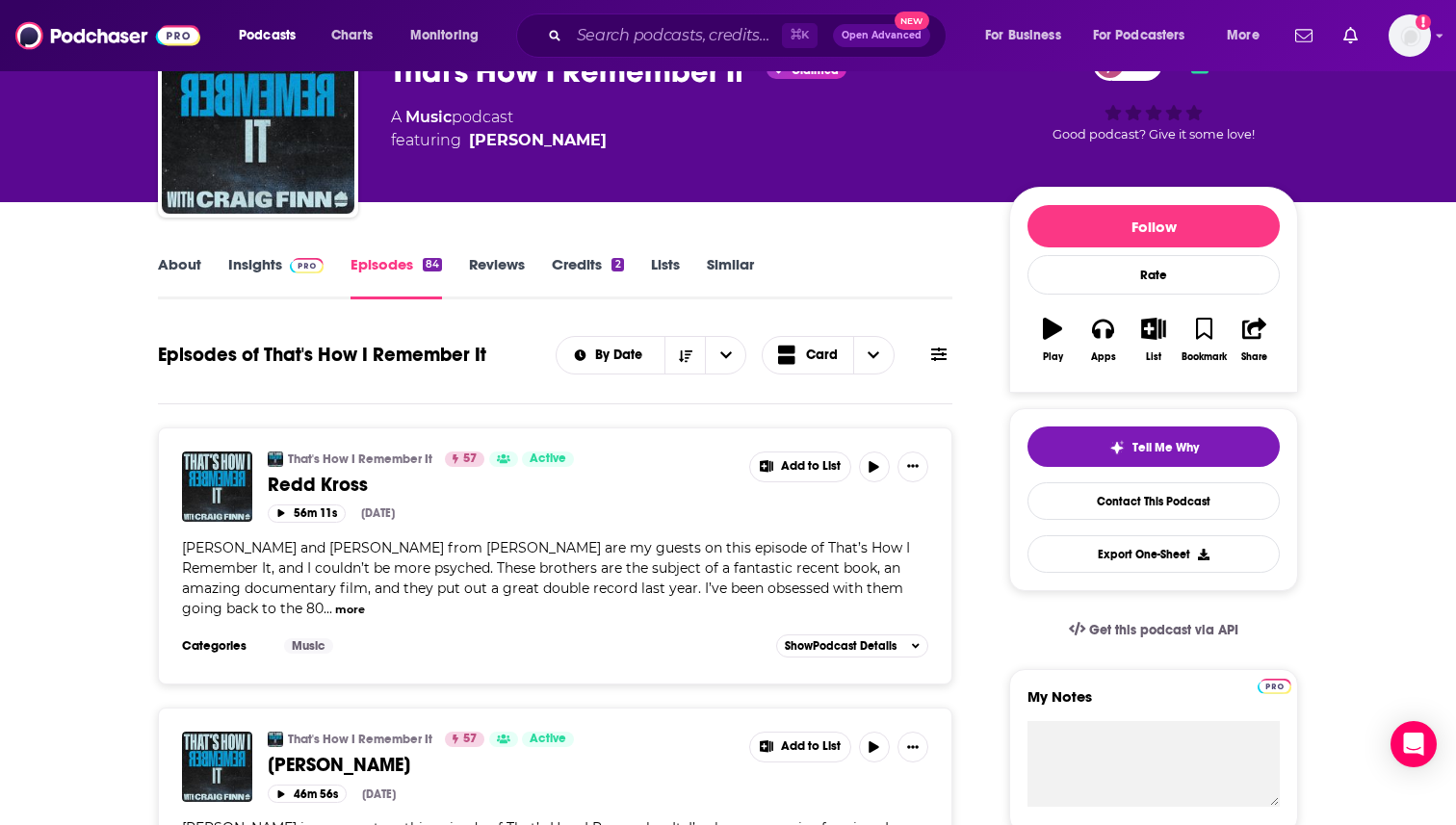 click on "Reviews" at bounding box center (497, 277) 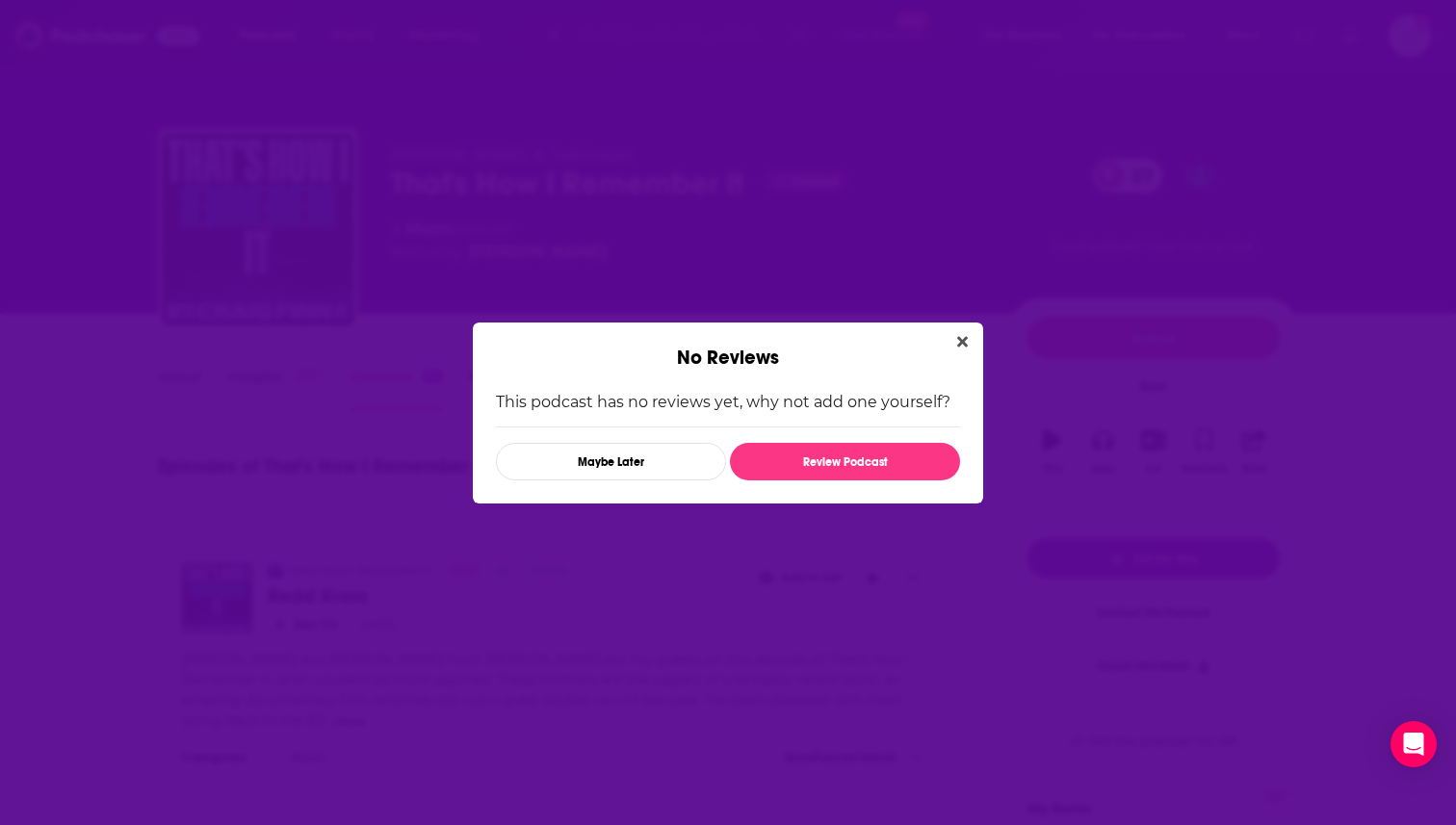 click on "No Reviews" at bounding box center (728, 346) 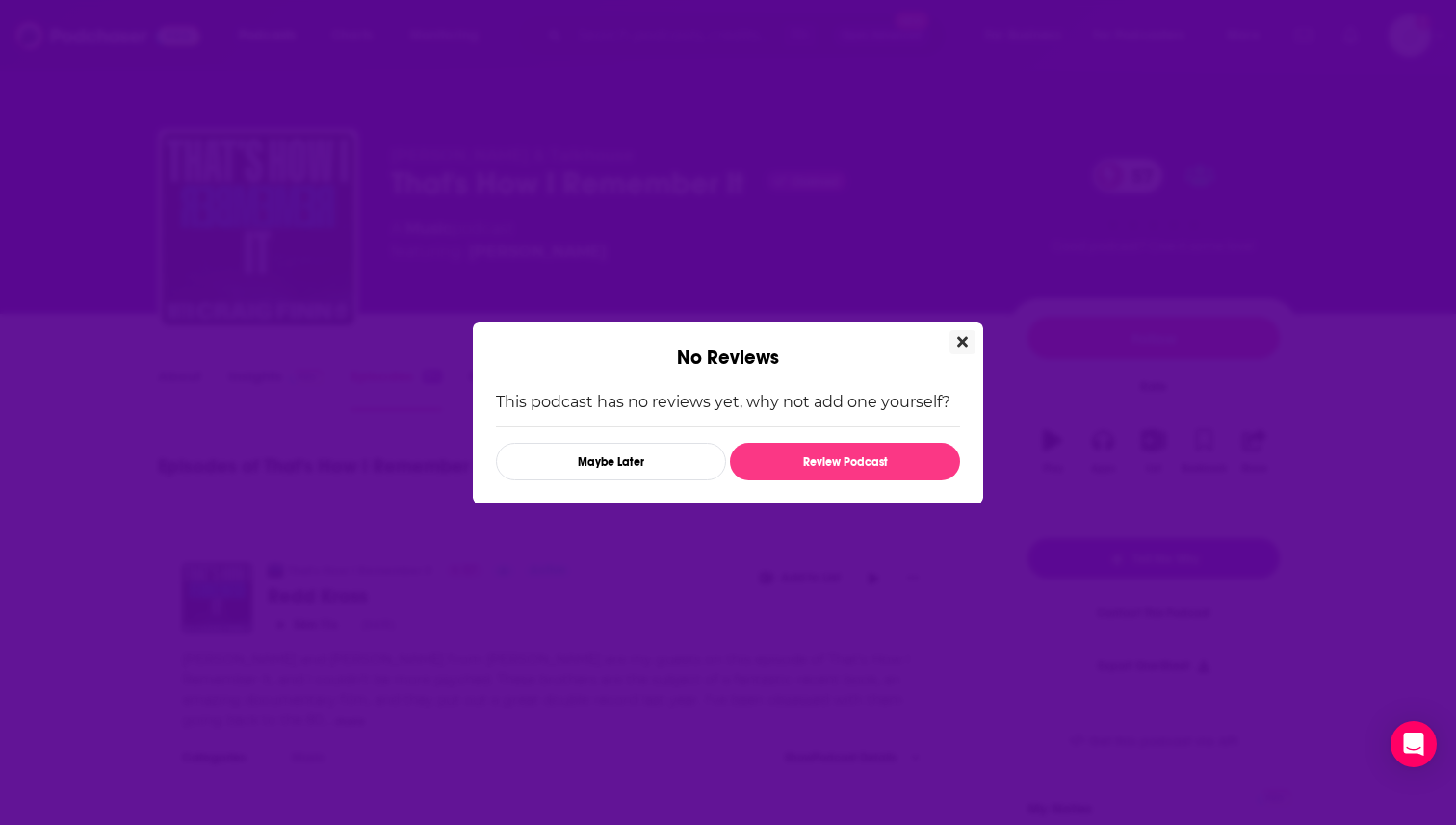 click 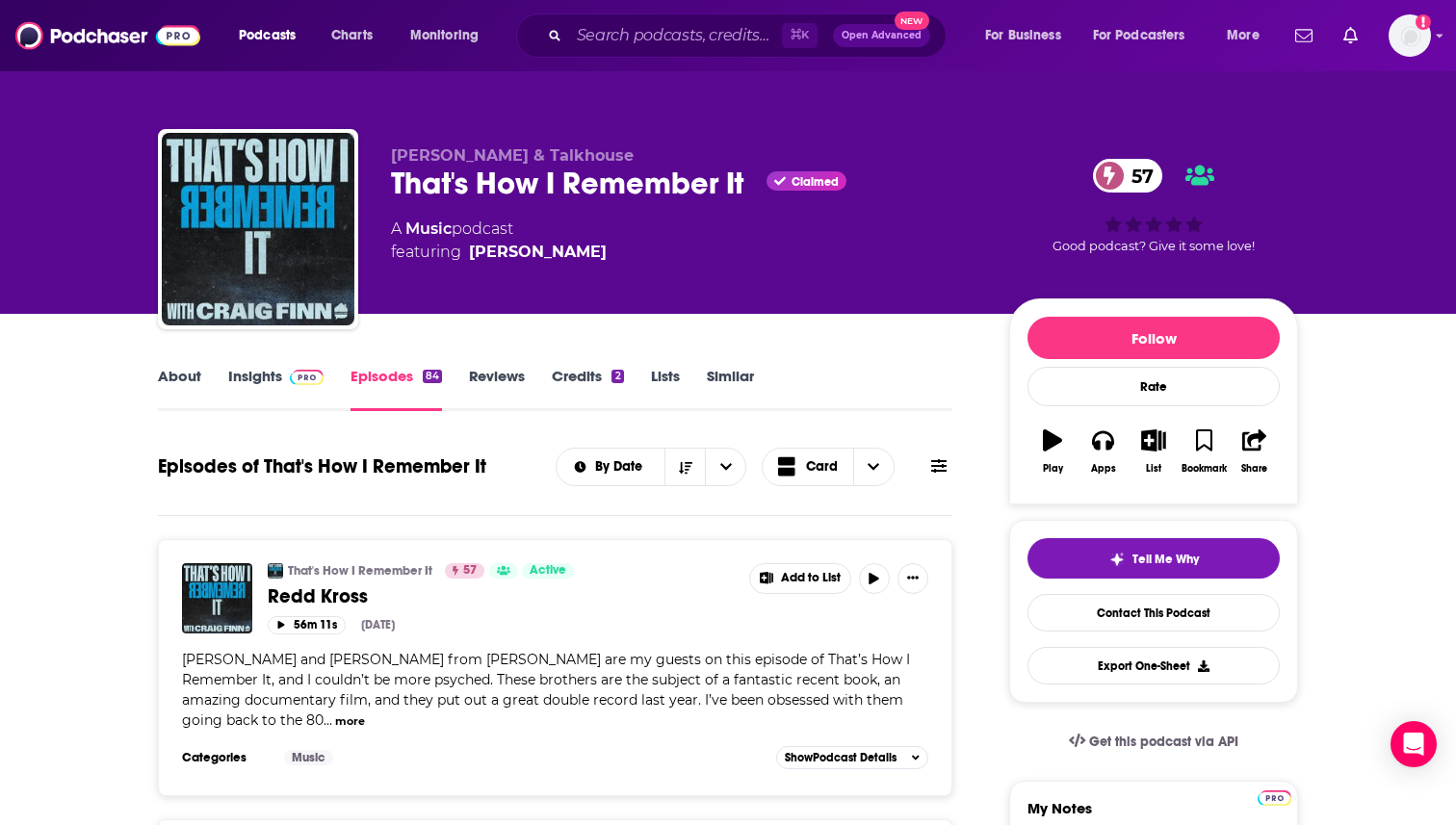 click on "Lists" at bounding box center (665, 389) 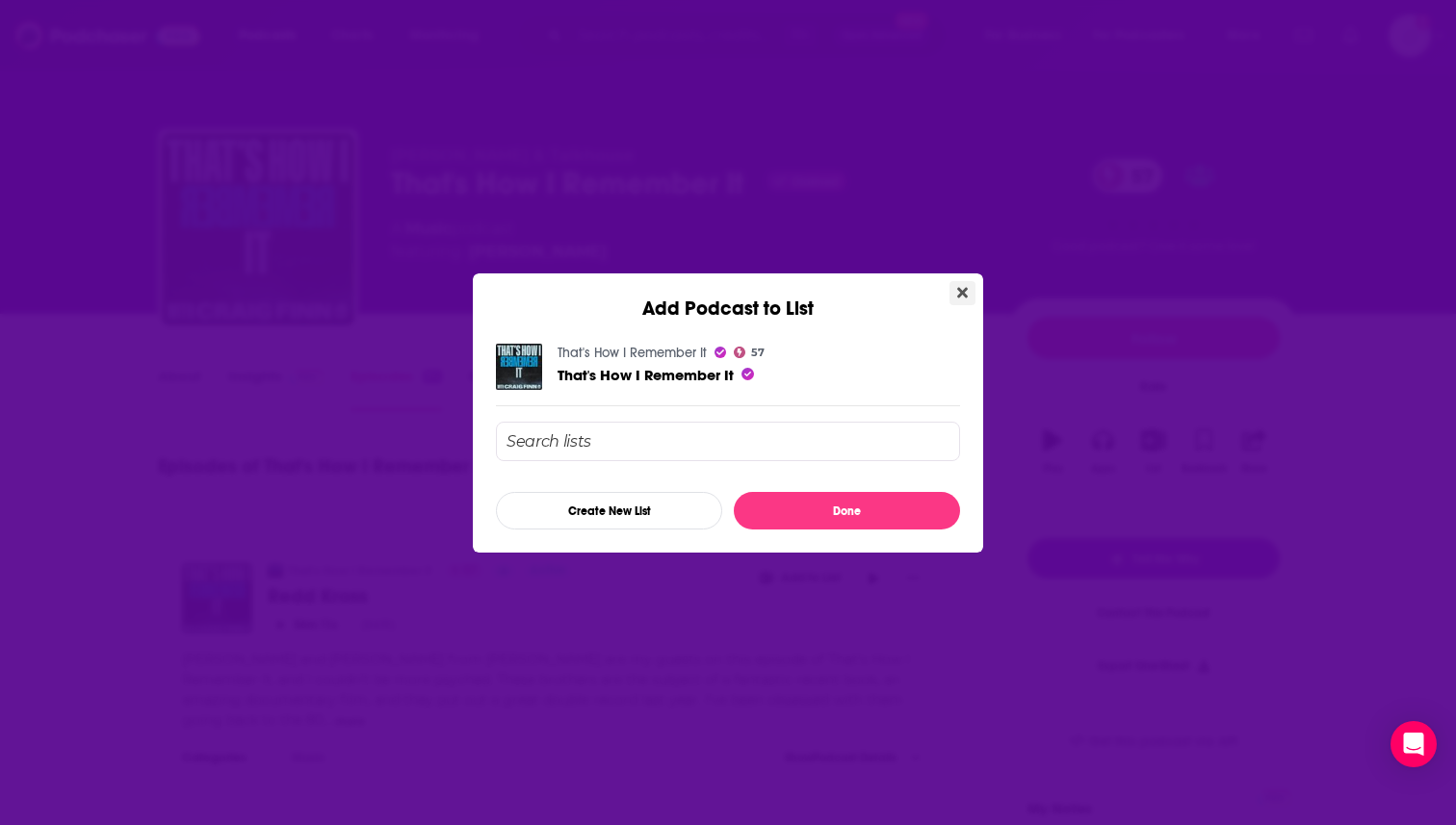 click 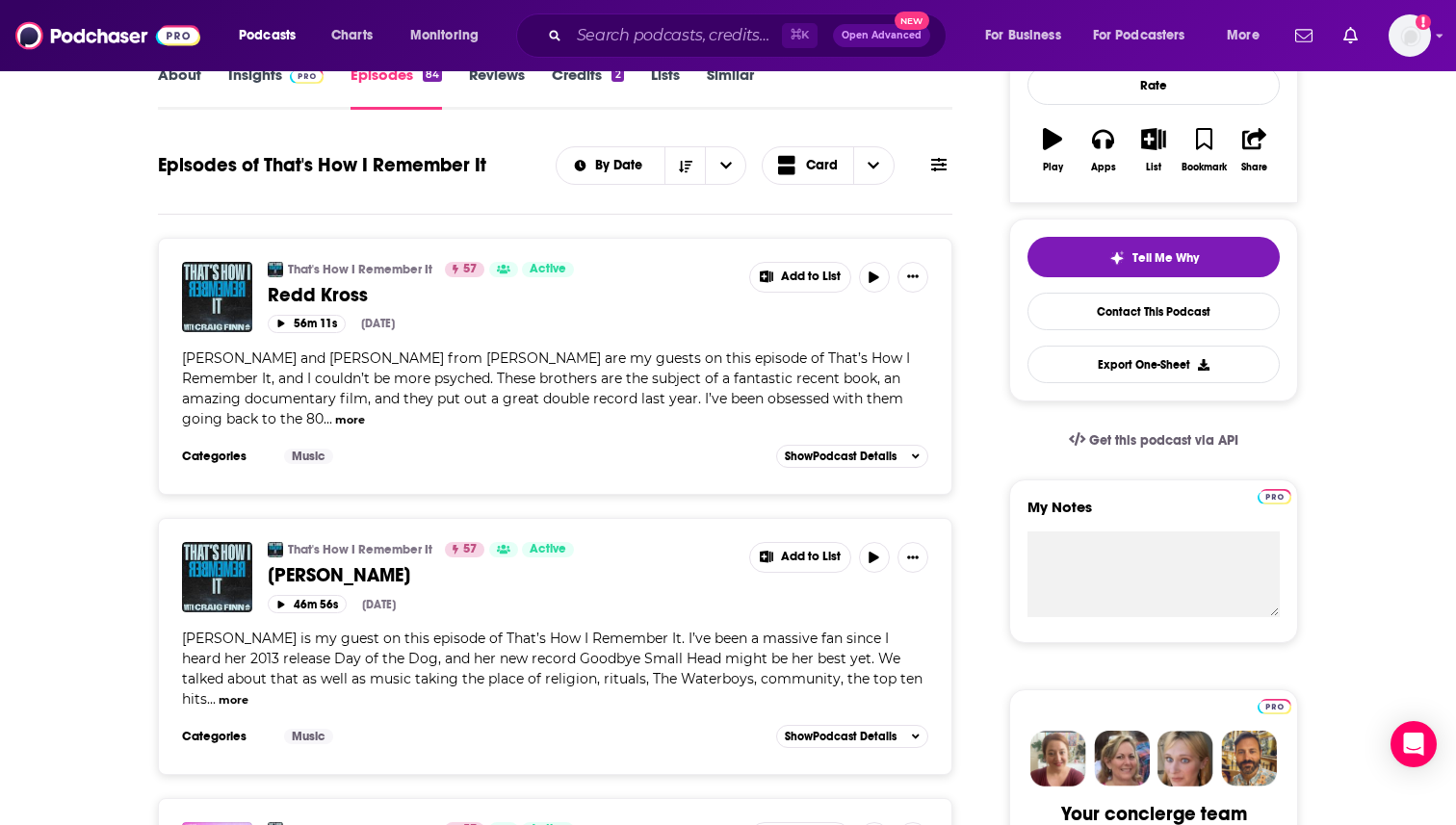 scroll, scrollTop: 30, scrollLeft: 0, axis: vertical 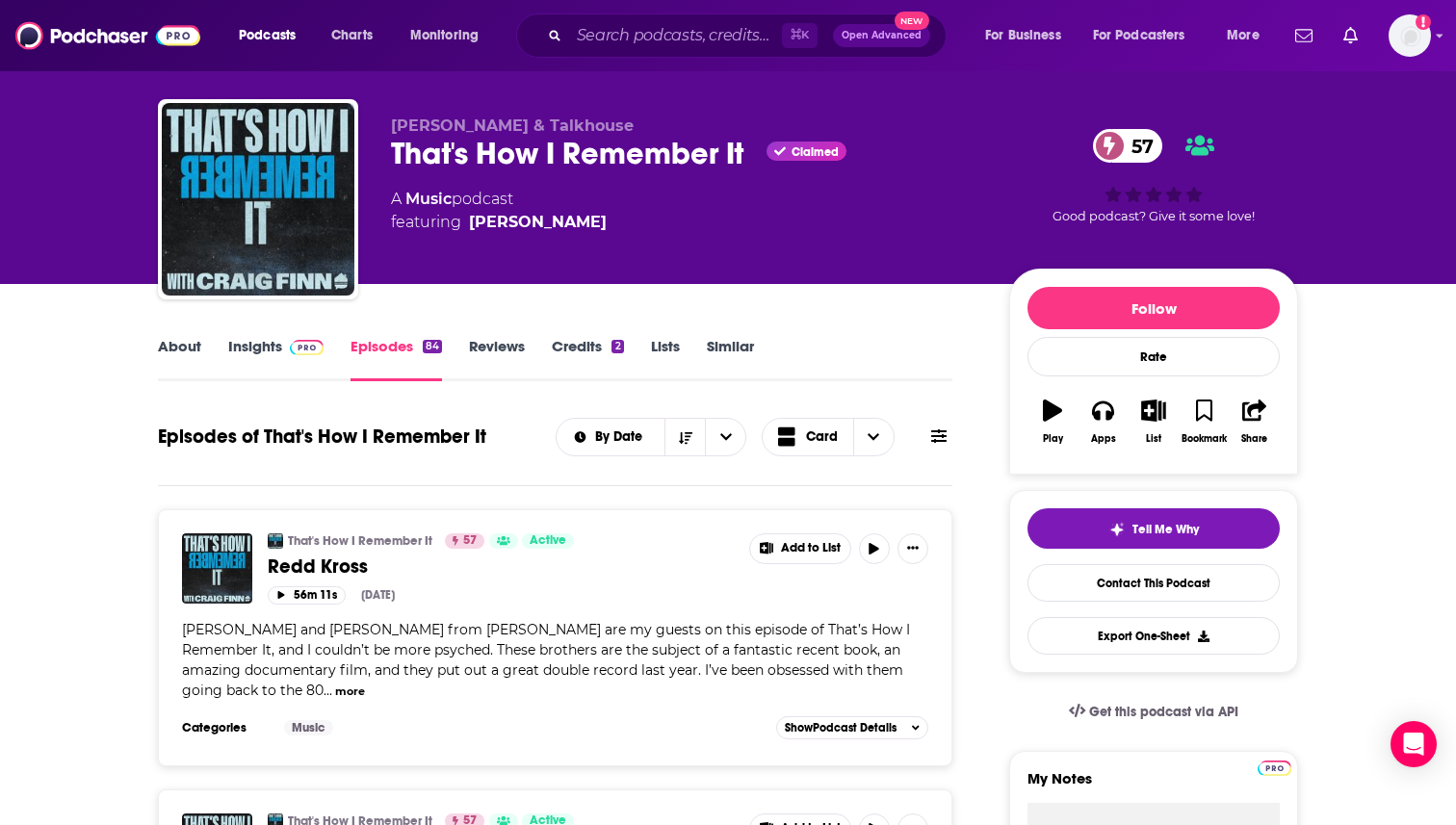 click on "Tell Me Why Contact This Podcast Export One-Sheet" at bounding box center [1154, 581] 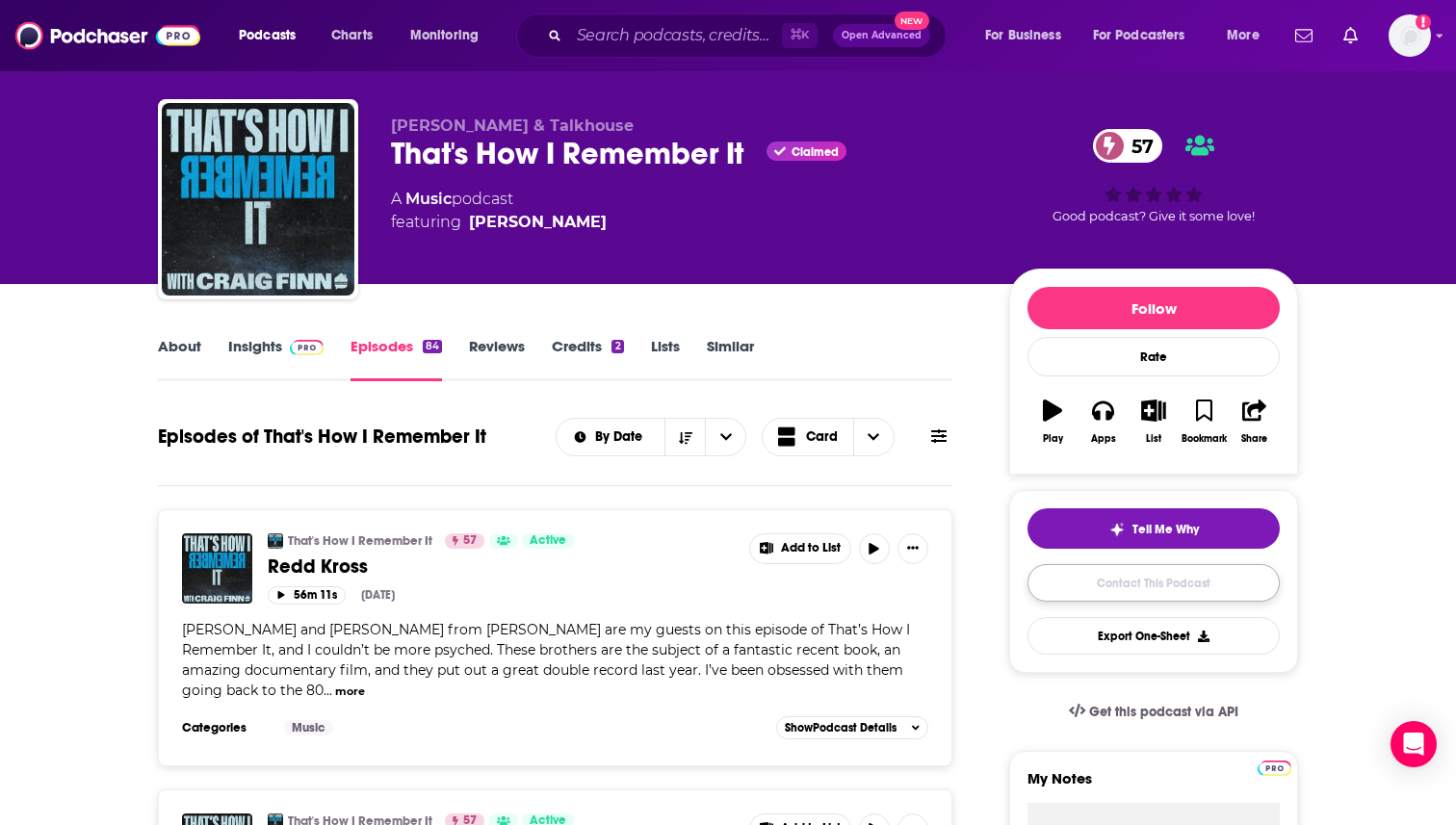 click on "Contact This Podcast" at bounding box center (1154, 582) 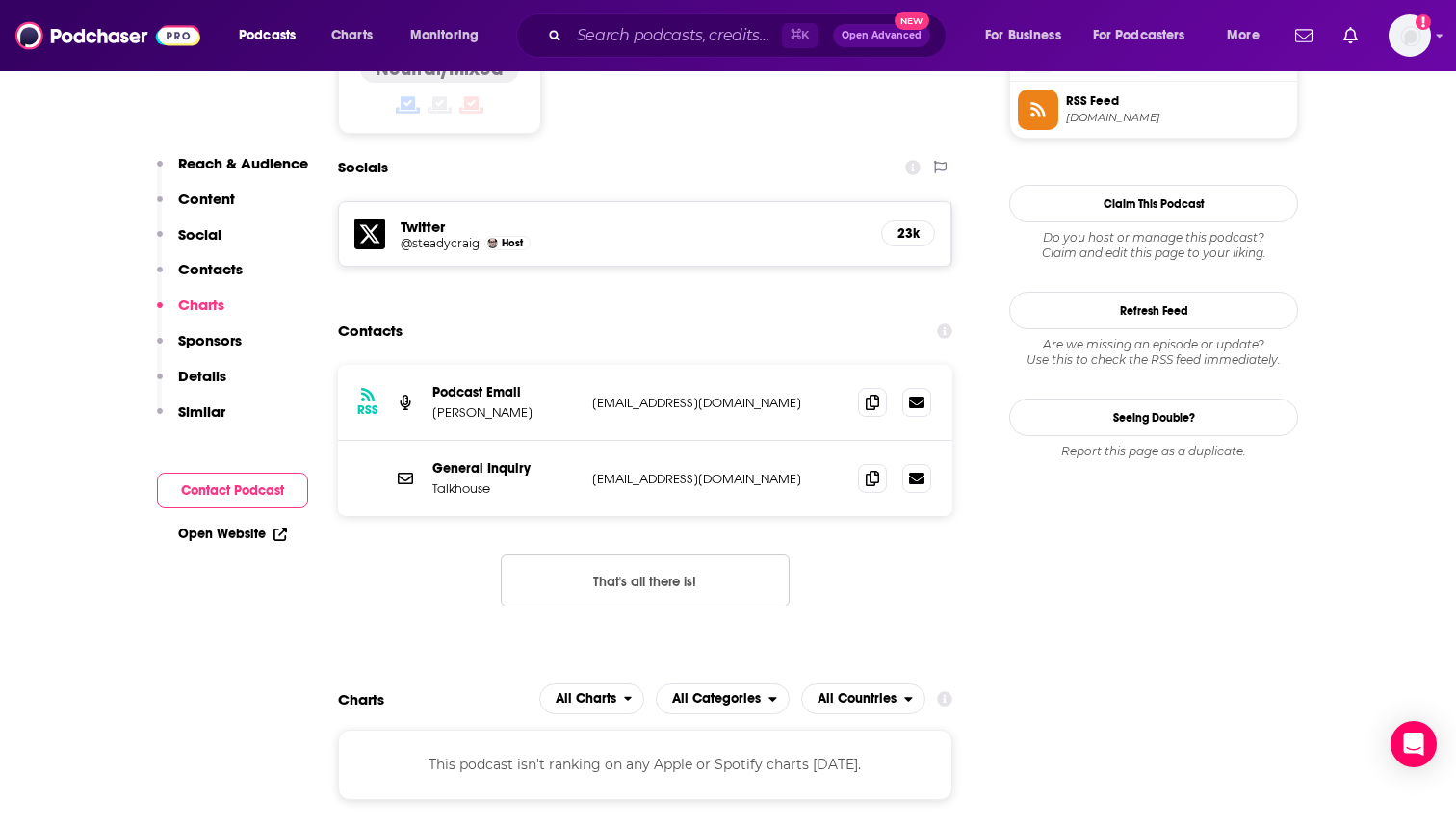 scroll, scrollTop: 1407, scrollLeft: 0, axis: vertical 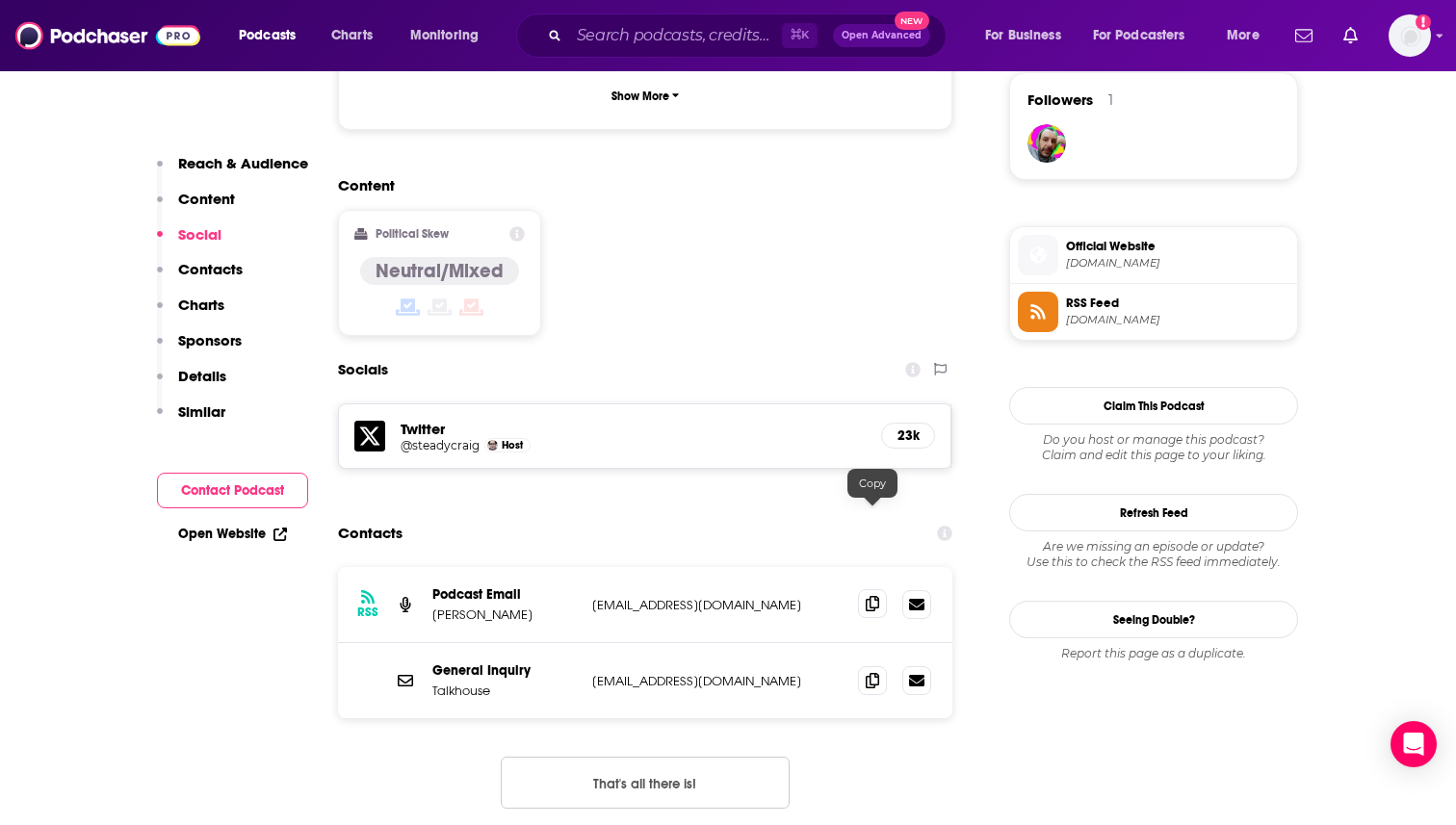 click at bounding box center [872, 604] 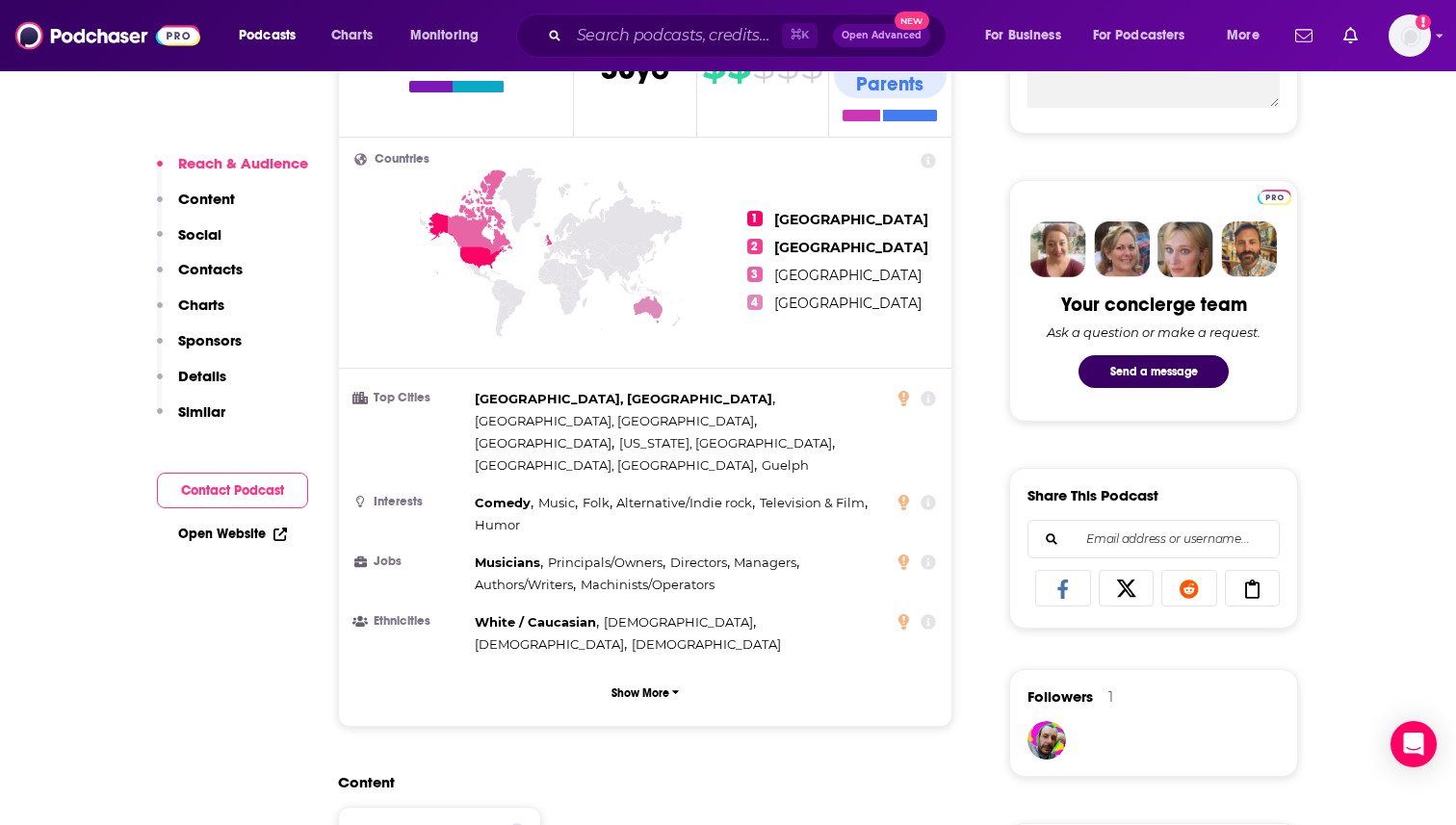 scroll, scrollTop: 815, scrollLeft: 0, axis: vertical 